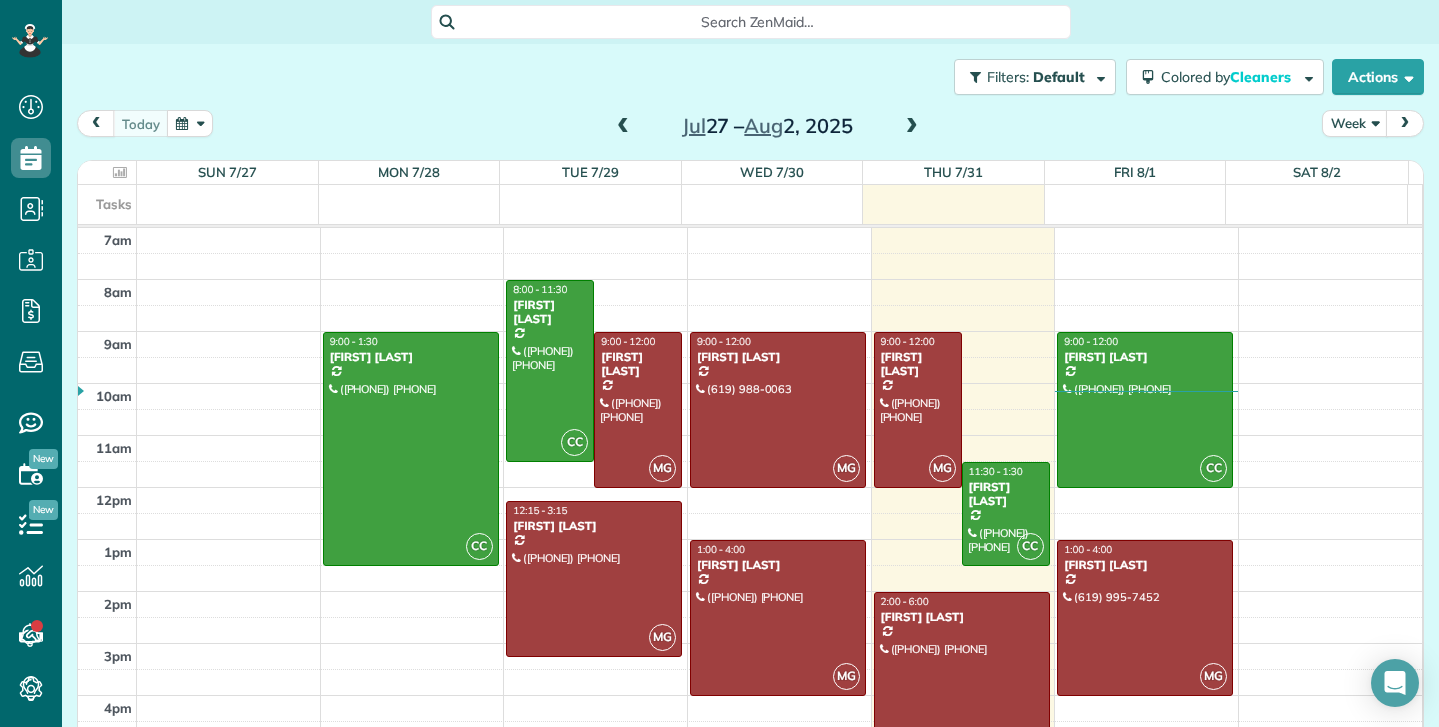 scroll, scrollTop: 0, scrollLeft: 0, axis: both 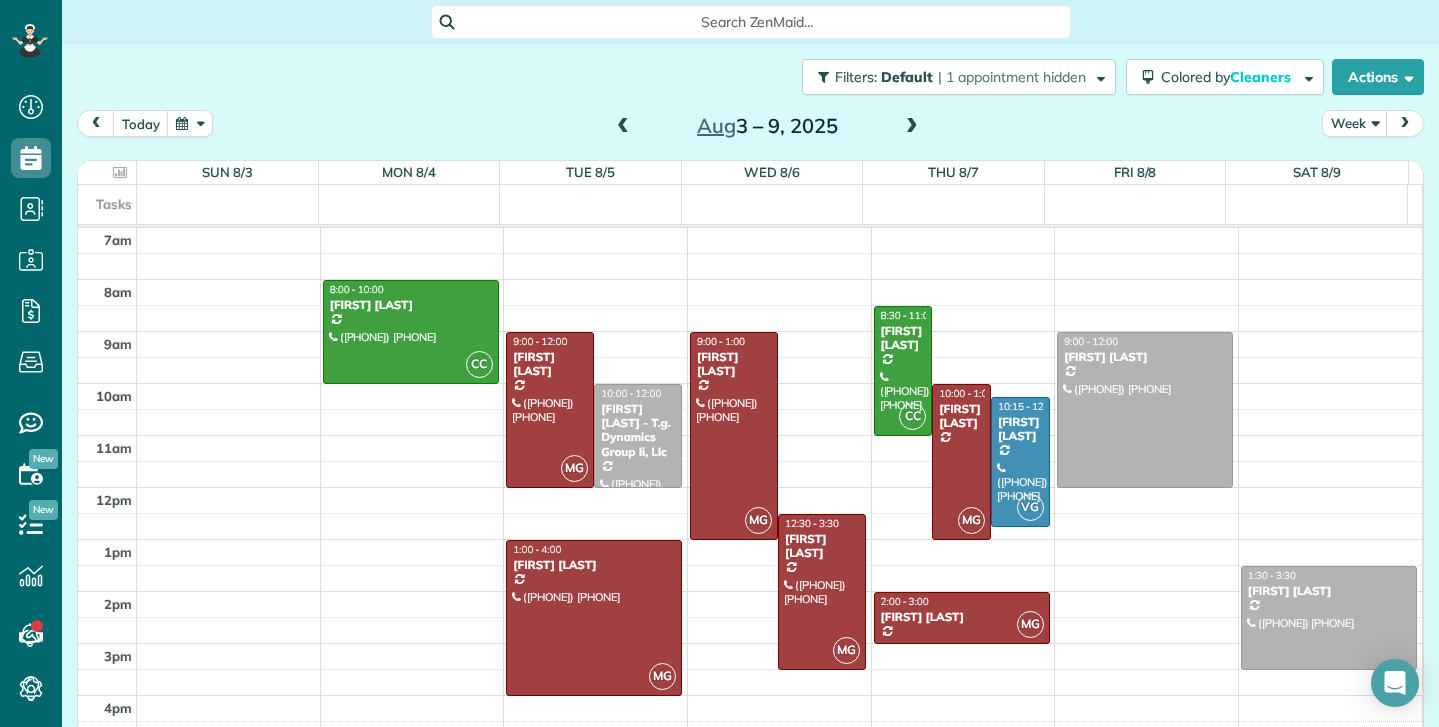 click at bounding box center (912, 127) 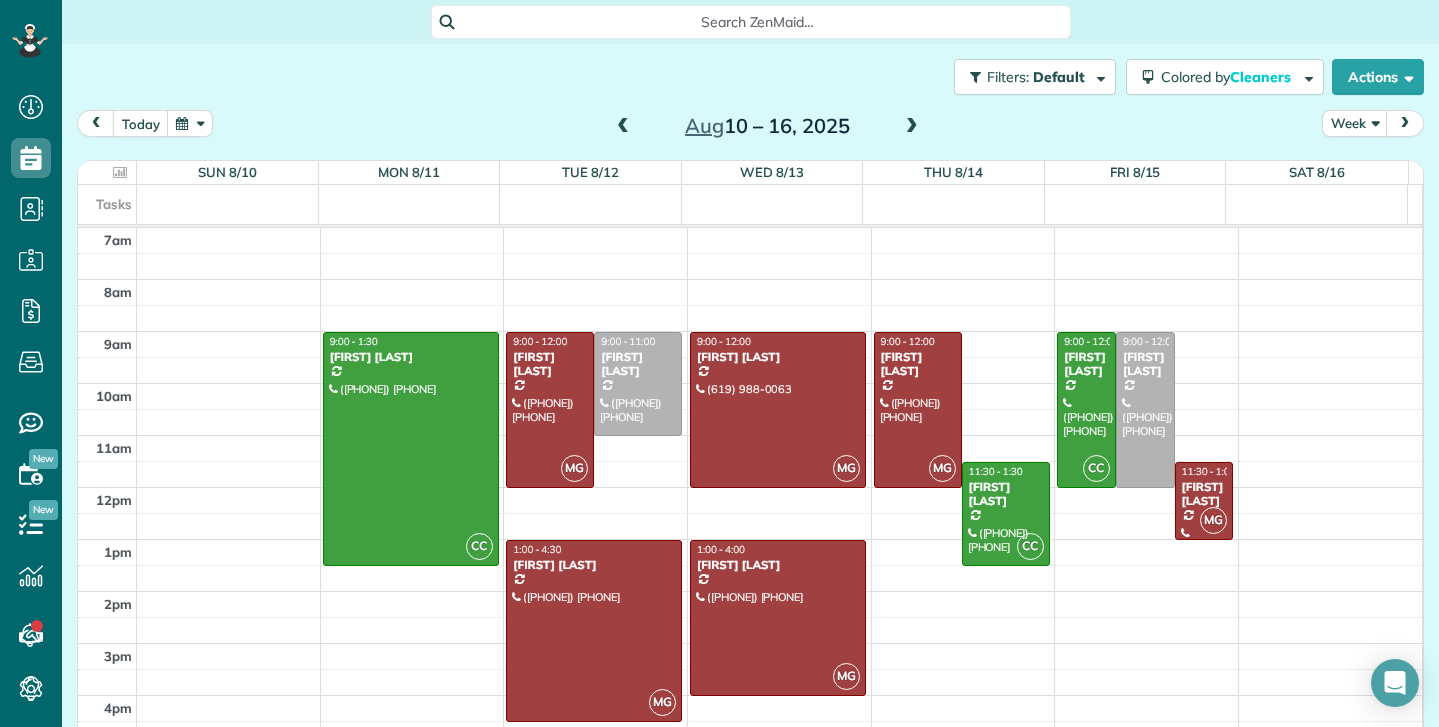 click at bounding box center (912, 127) 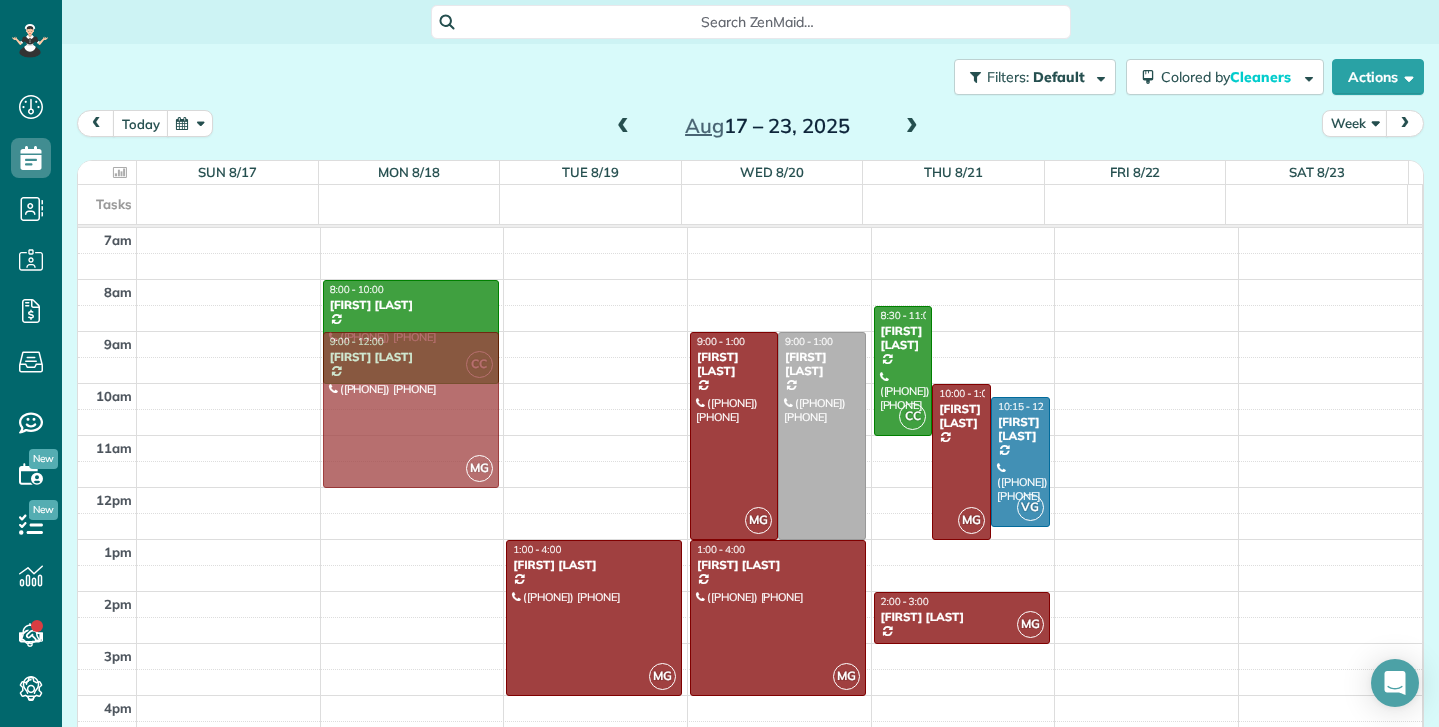 drag, startPoint x: 567, startPoint y: 376, endPoint x: 475, endPoint y: 378, distance: 92.021736 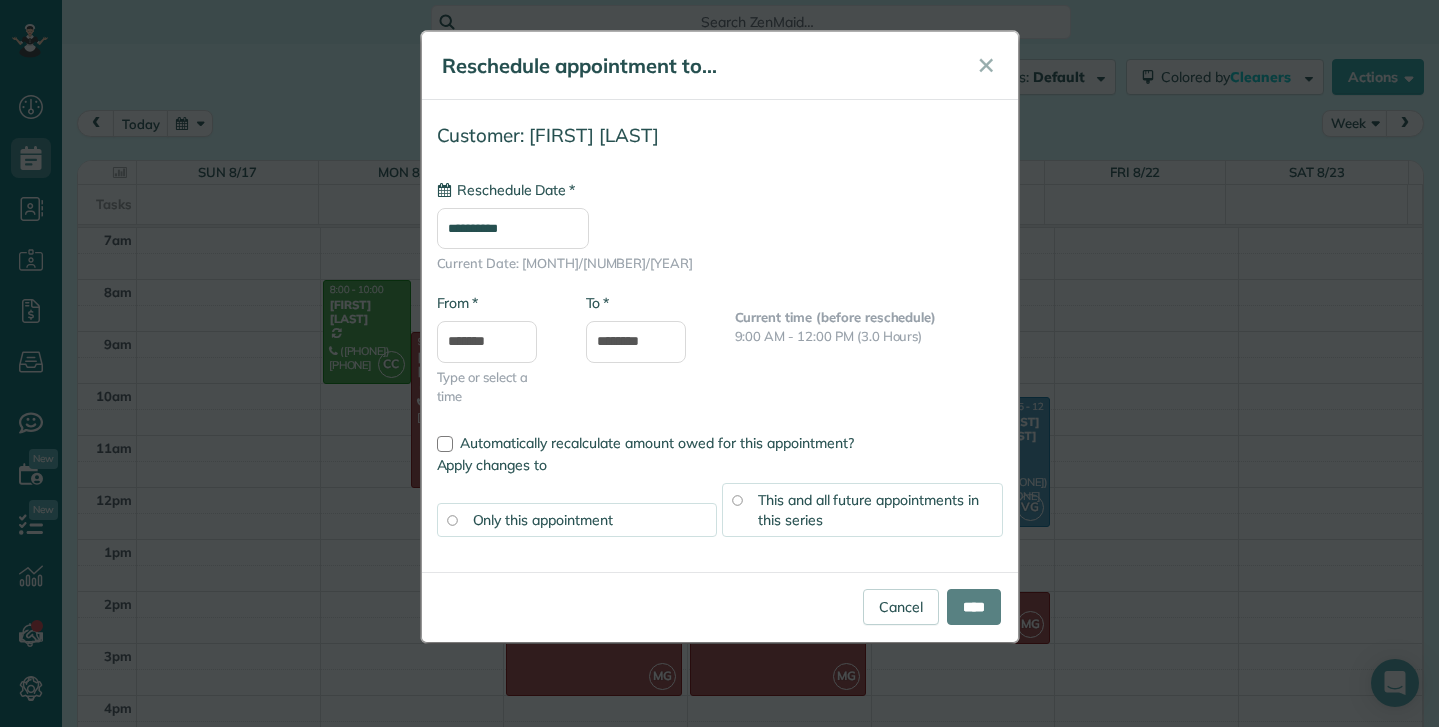 type on "**********" 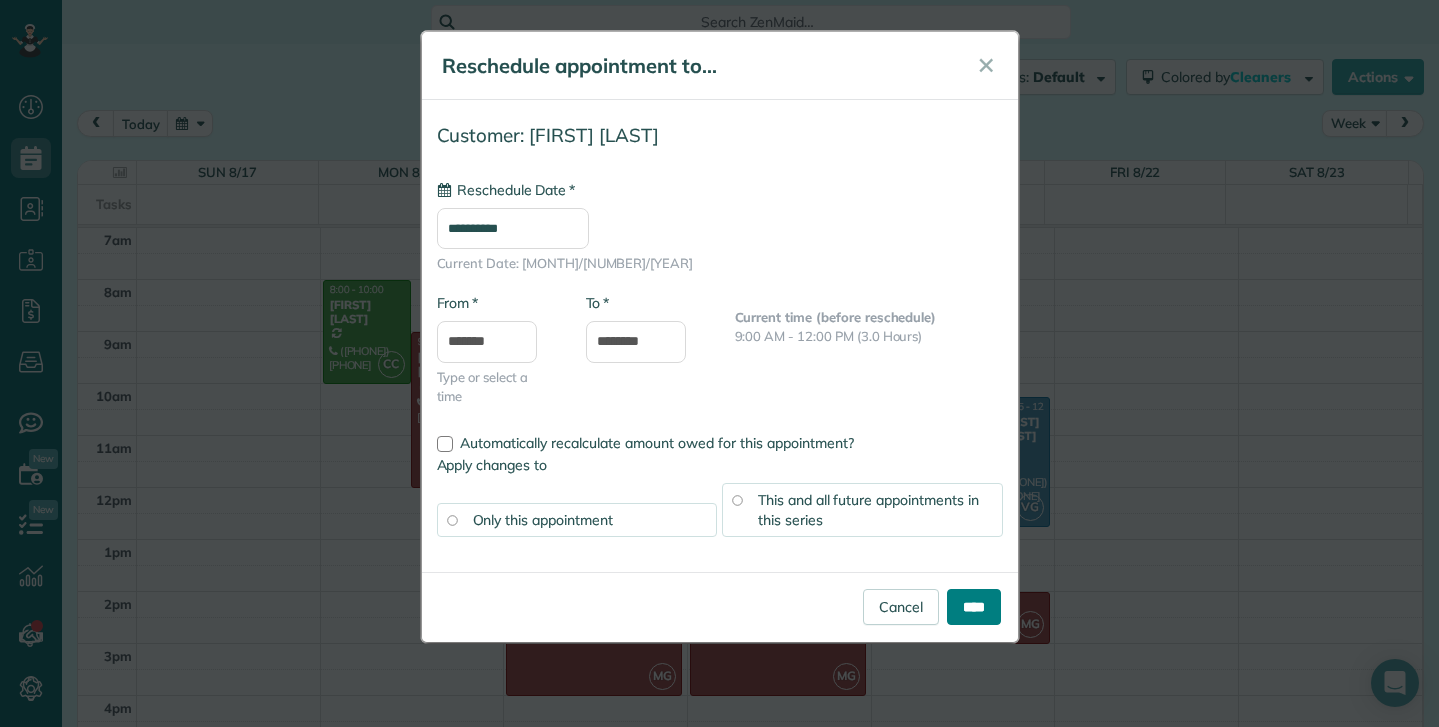 click on "****" at bounding box center [974, 607] 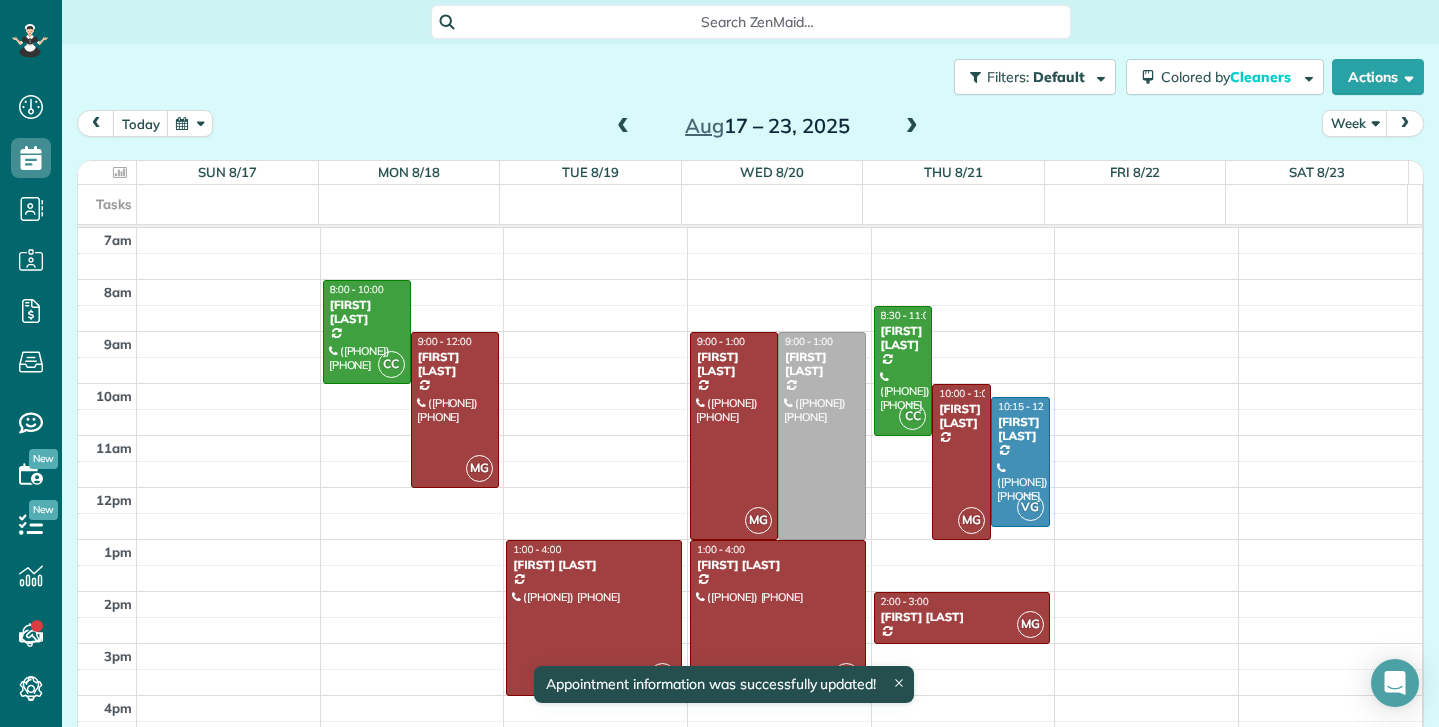 click at bounding box center [623, 127] 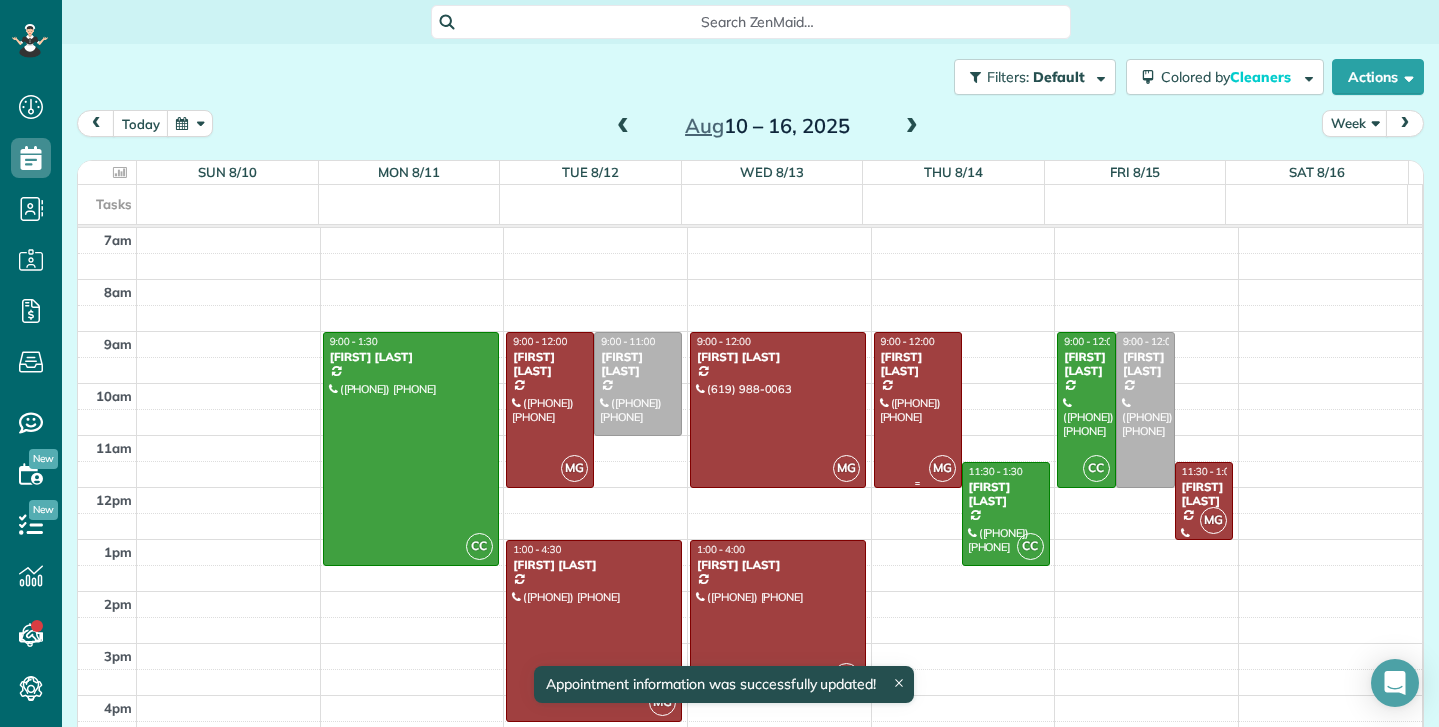 click on "[FIRST] [LAST]" at bounding box center [918, 364] 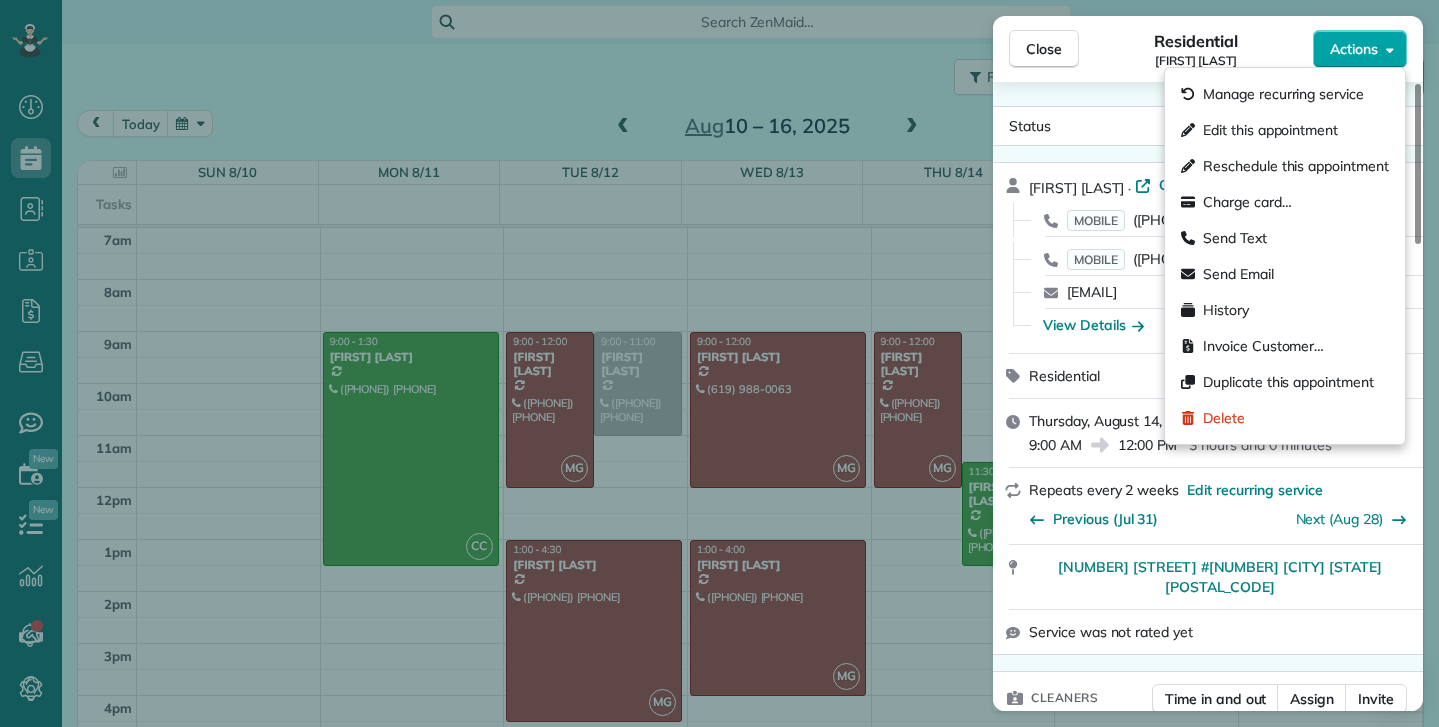 click on "Actions" at bounding box center [1360, 49] 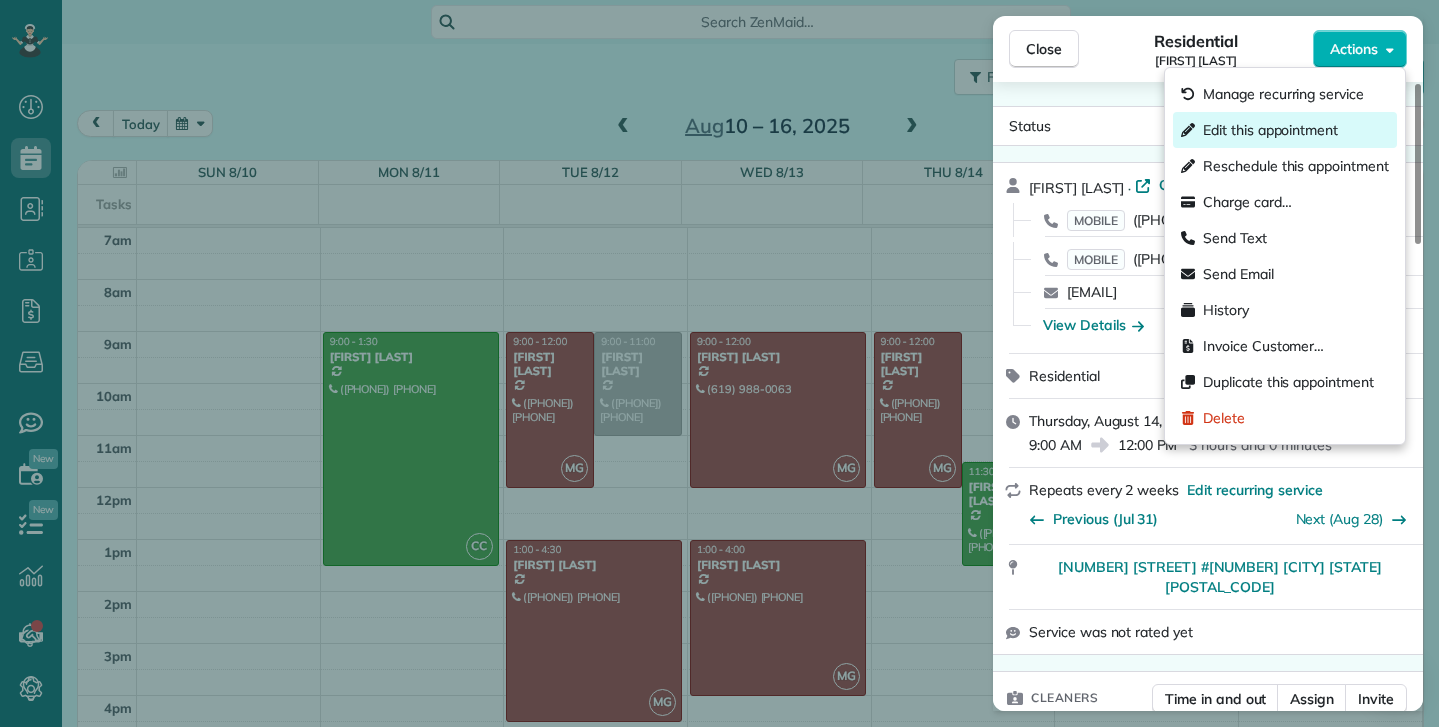 click on "Edit this appointment" at bounding box center (1270, 130) 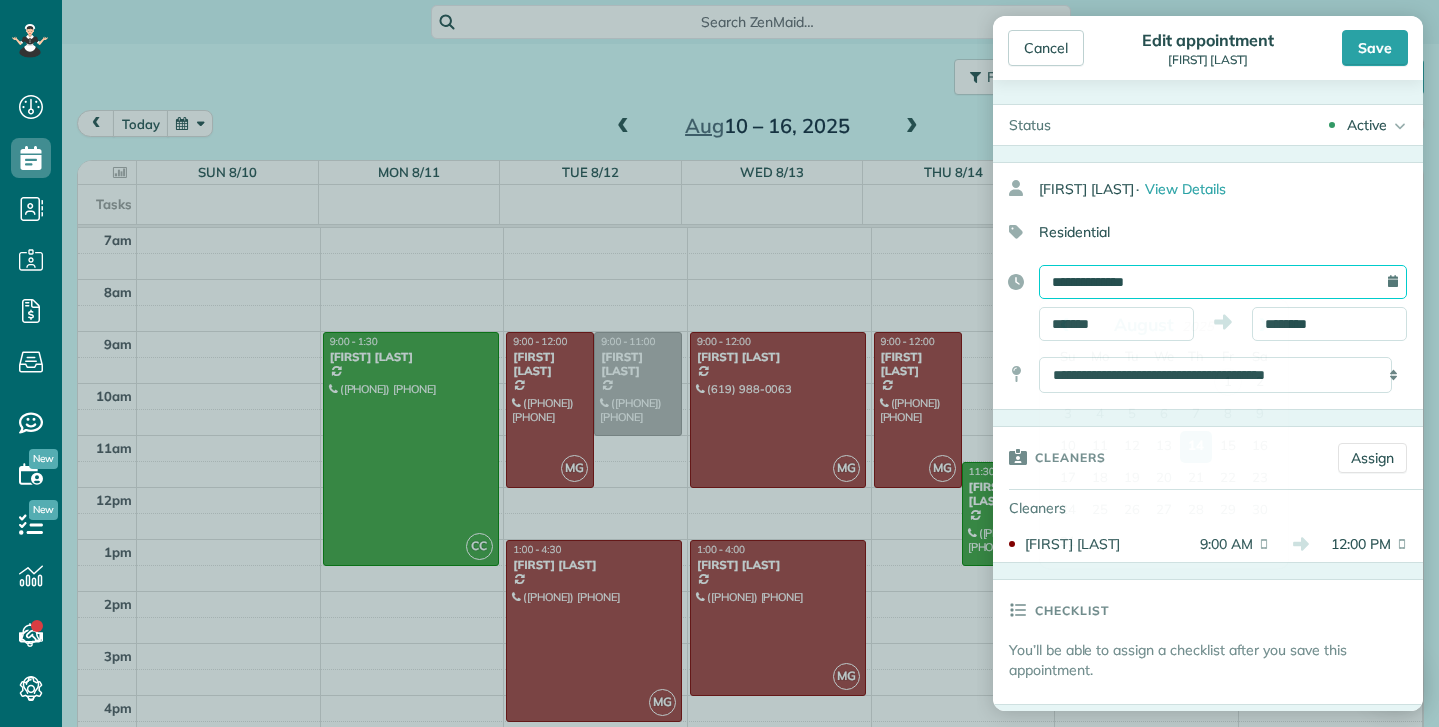 click on "**********" at bounding box center [1223, 282] 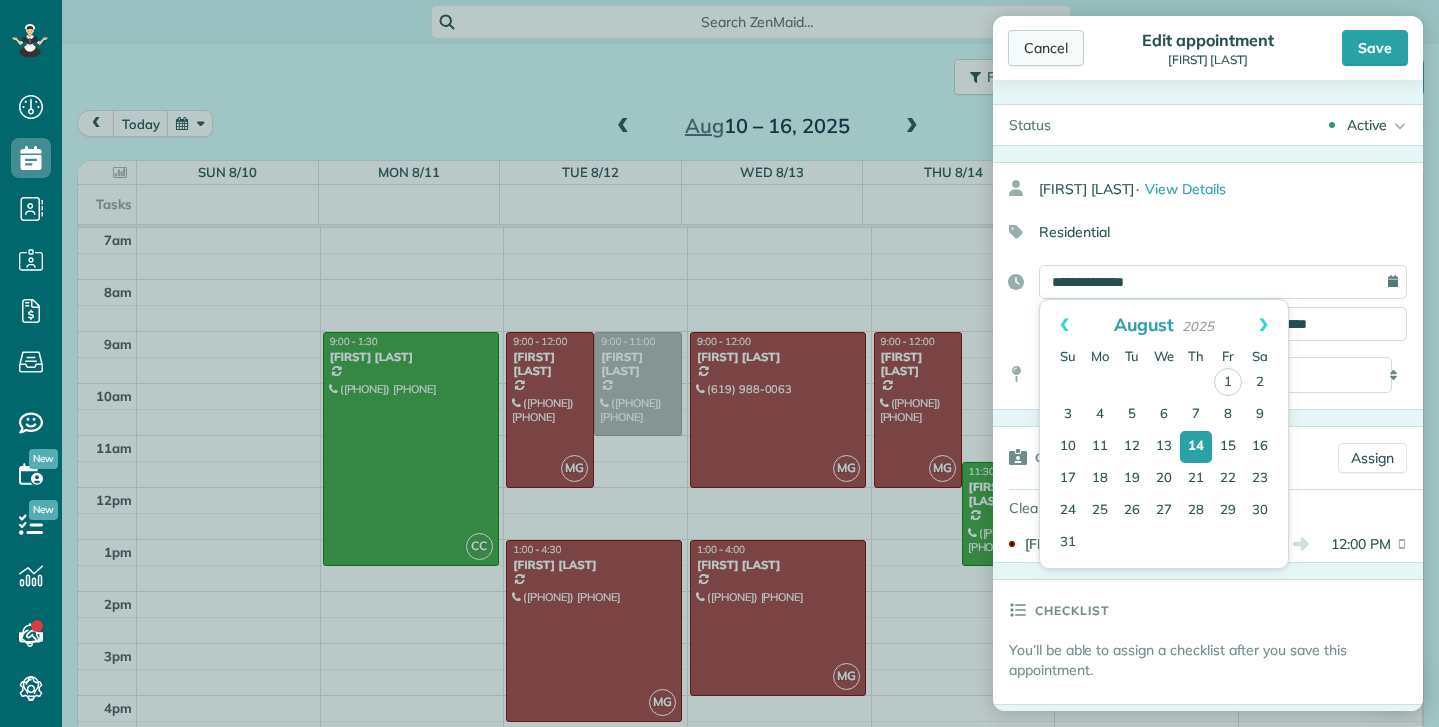 click on "Cancel" at bounding box center [1046, 48] 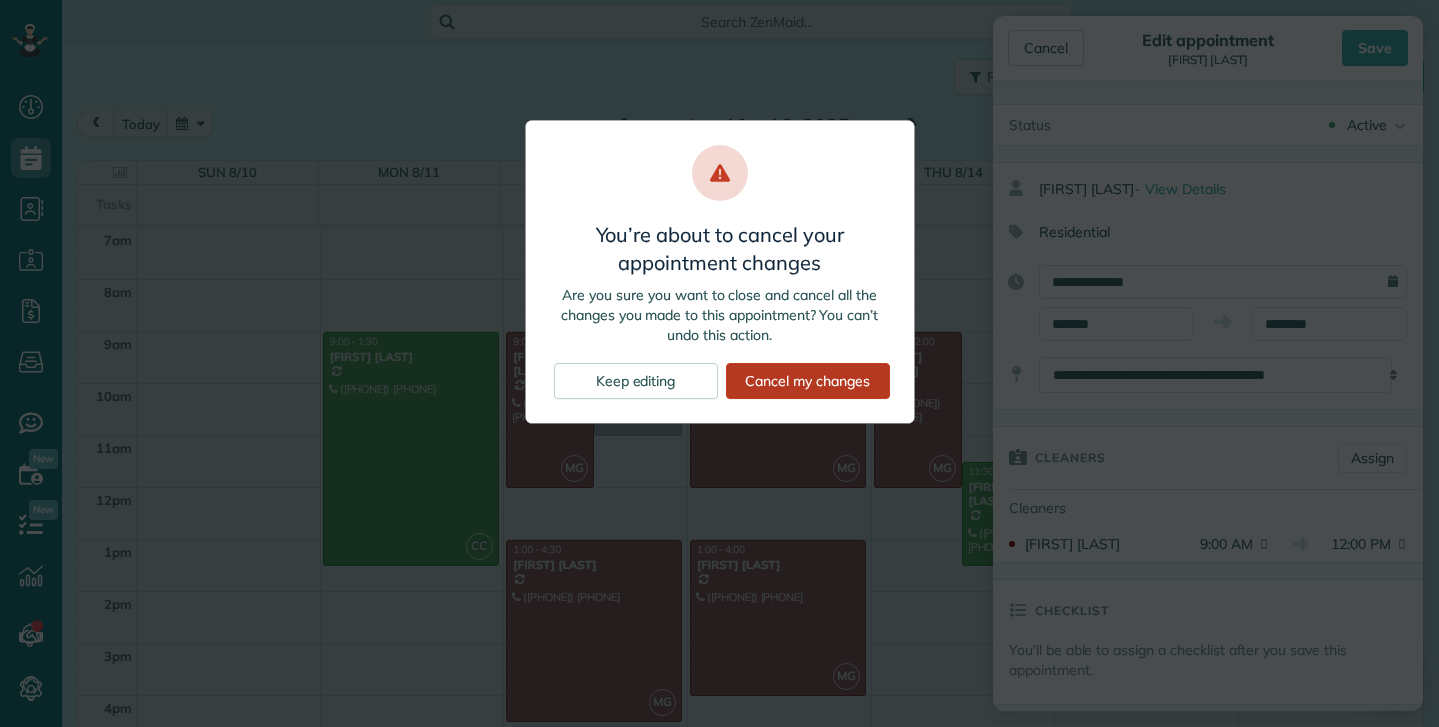 click on "Cancel my changes" at bounding box center (808, 381) 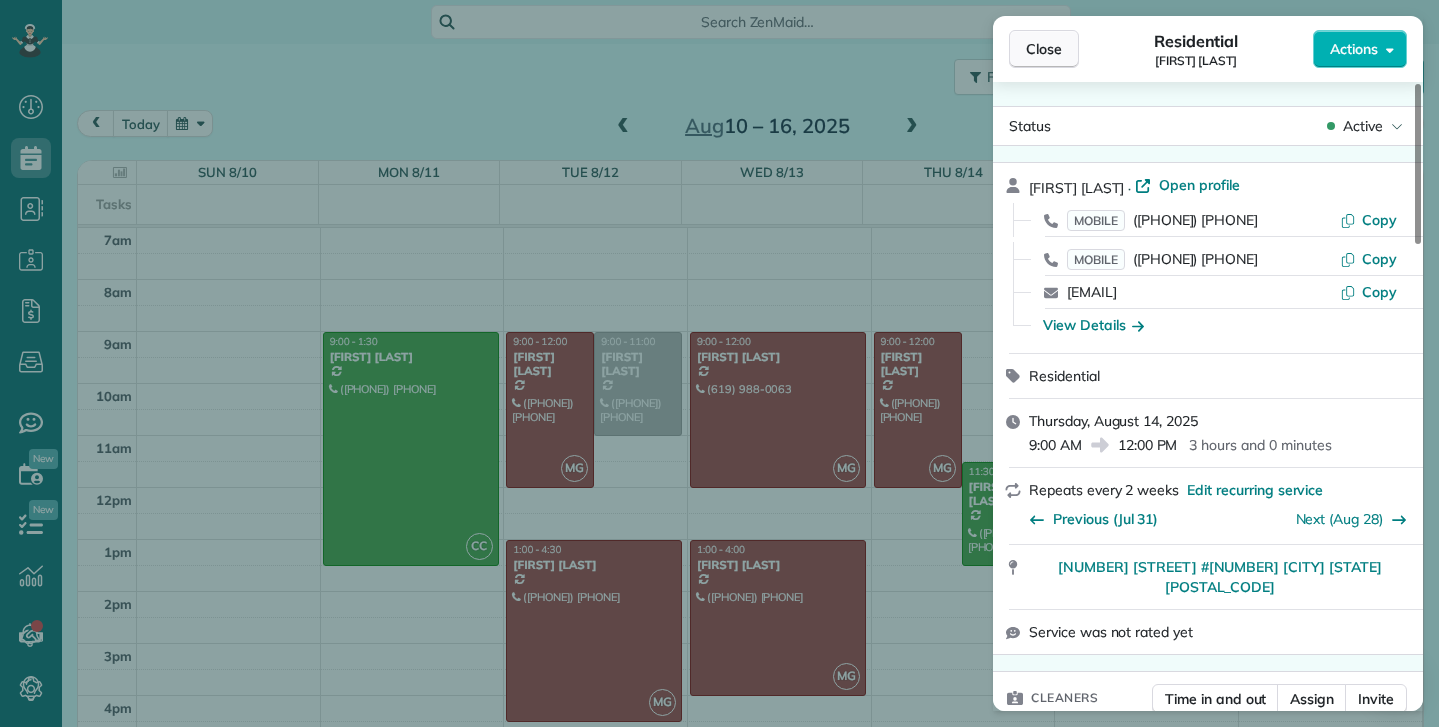 click on "Close" at bounding box center [1044, 49] 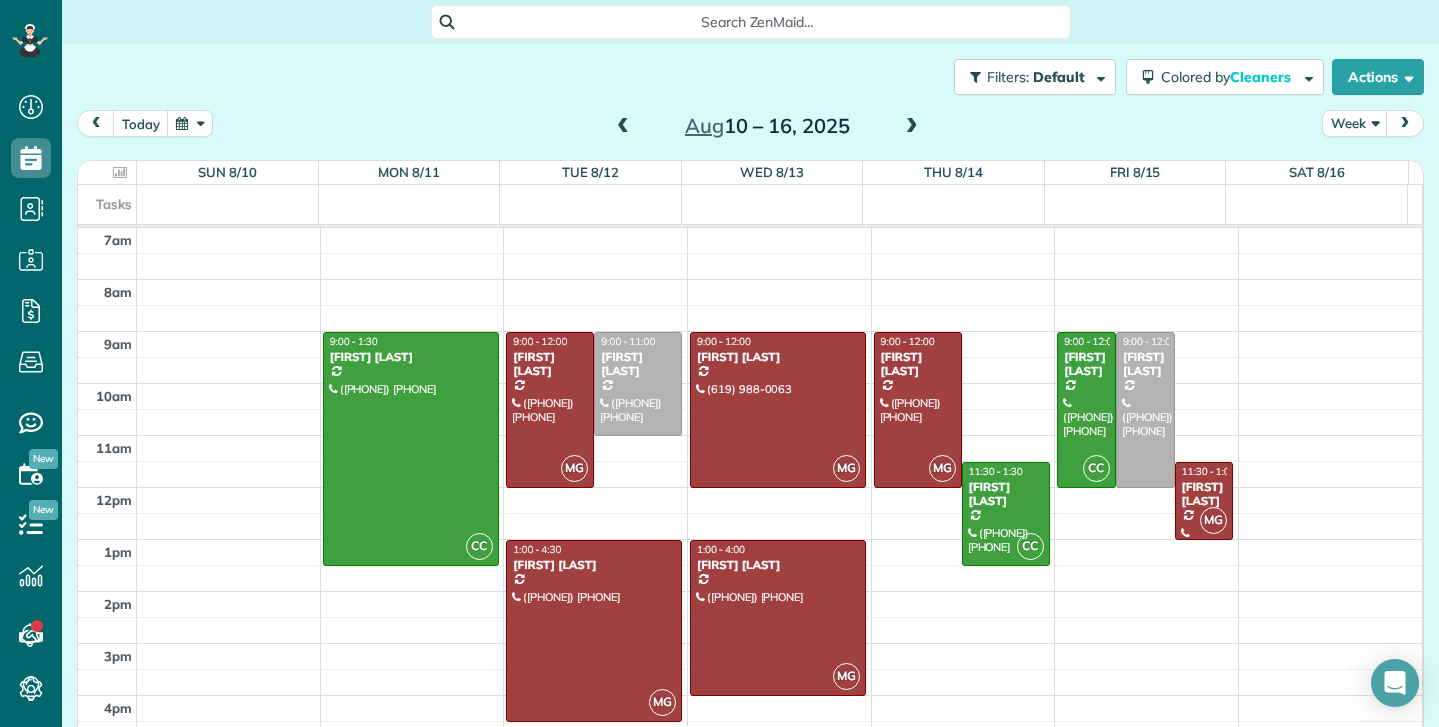 click at bounding box center [623, 127] 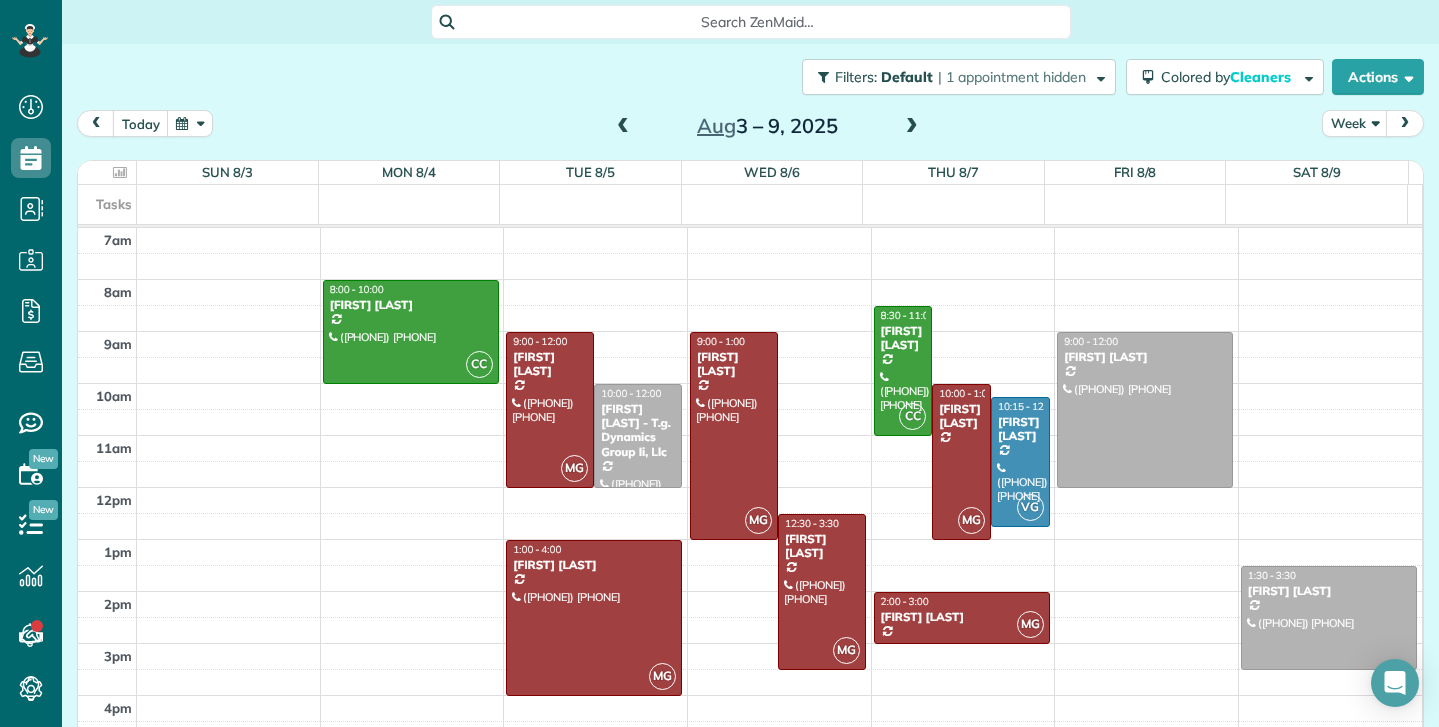 click at bounding box center (623, 127) 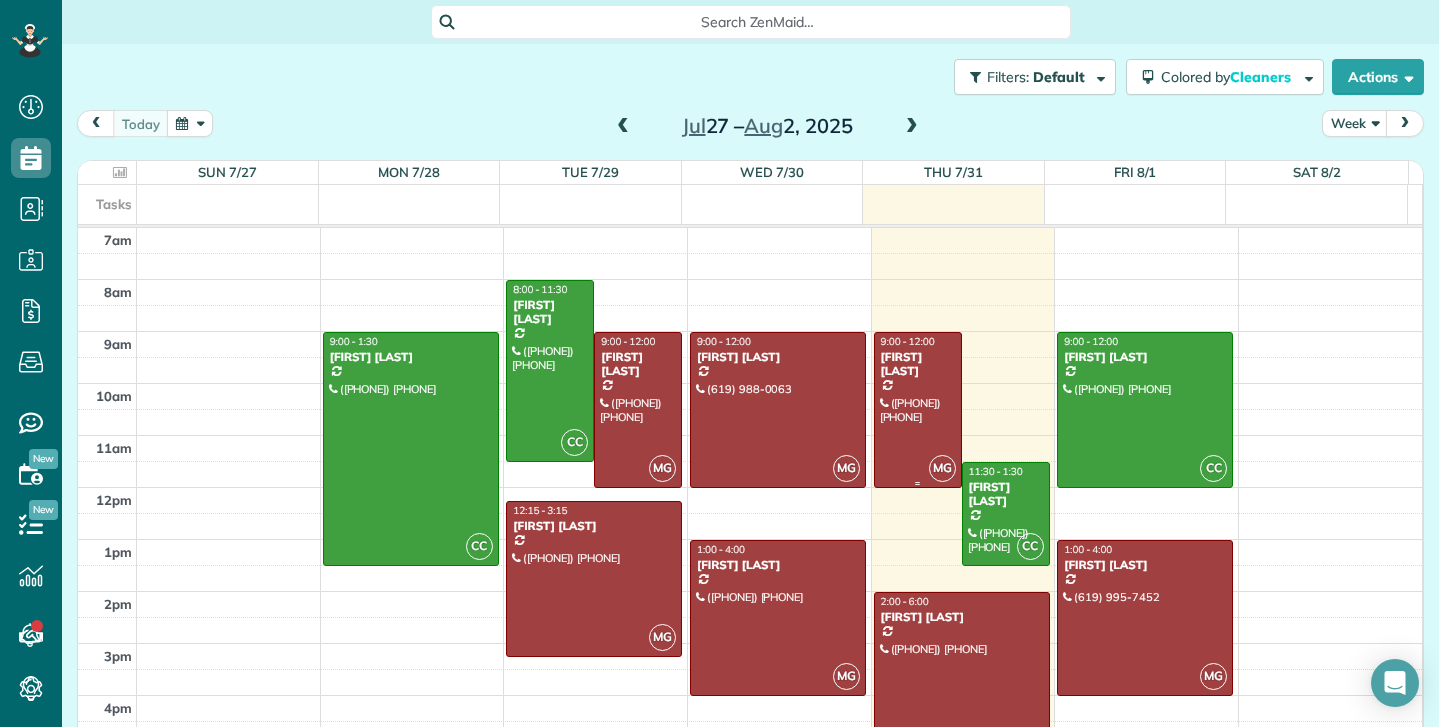 click at bounding box center [918, 410] 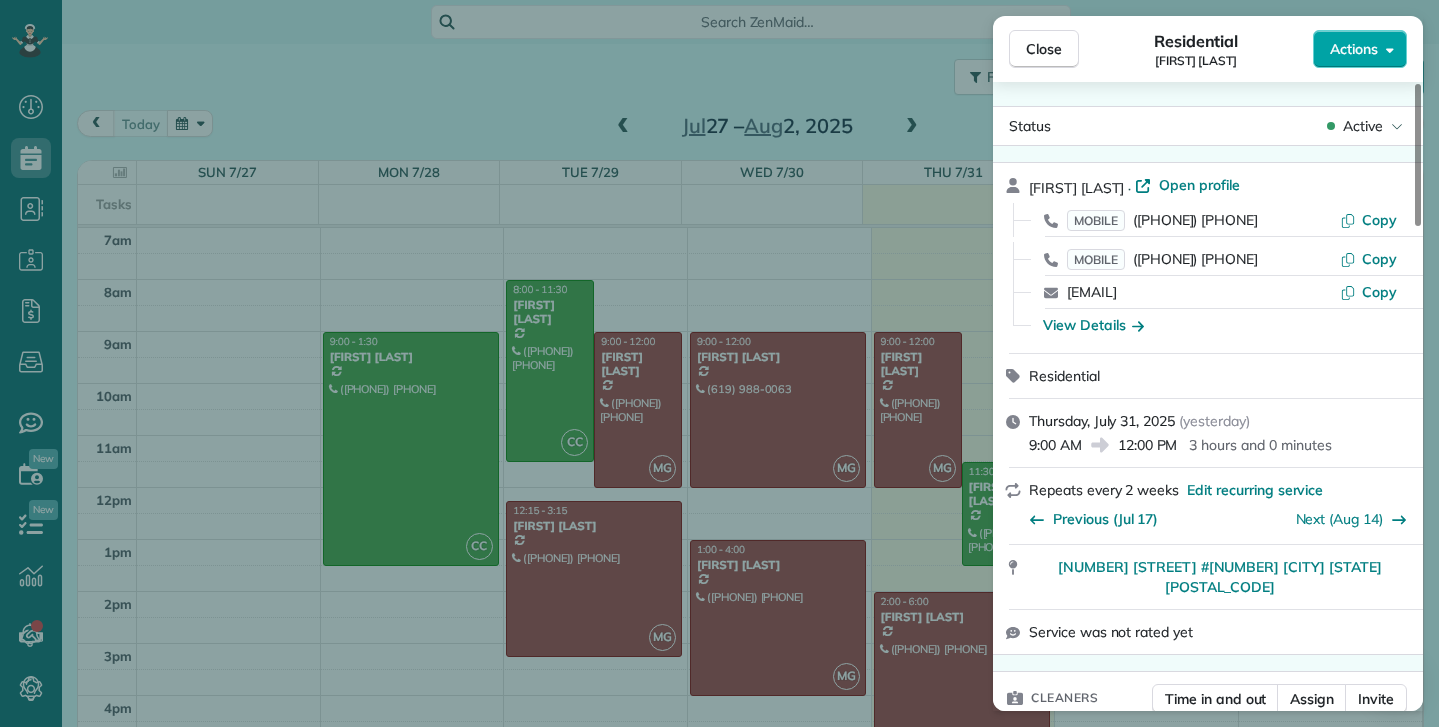 click 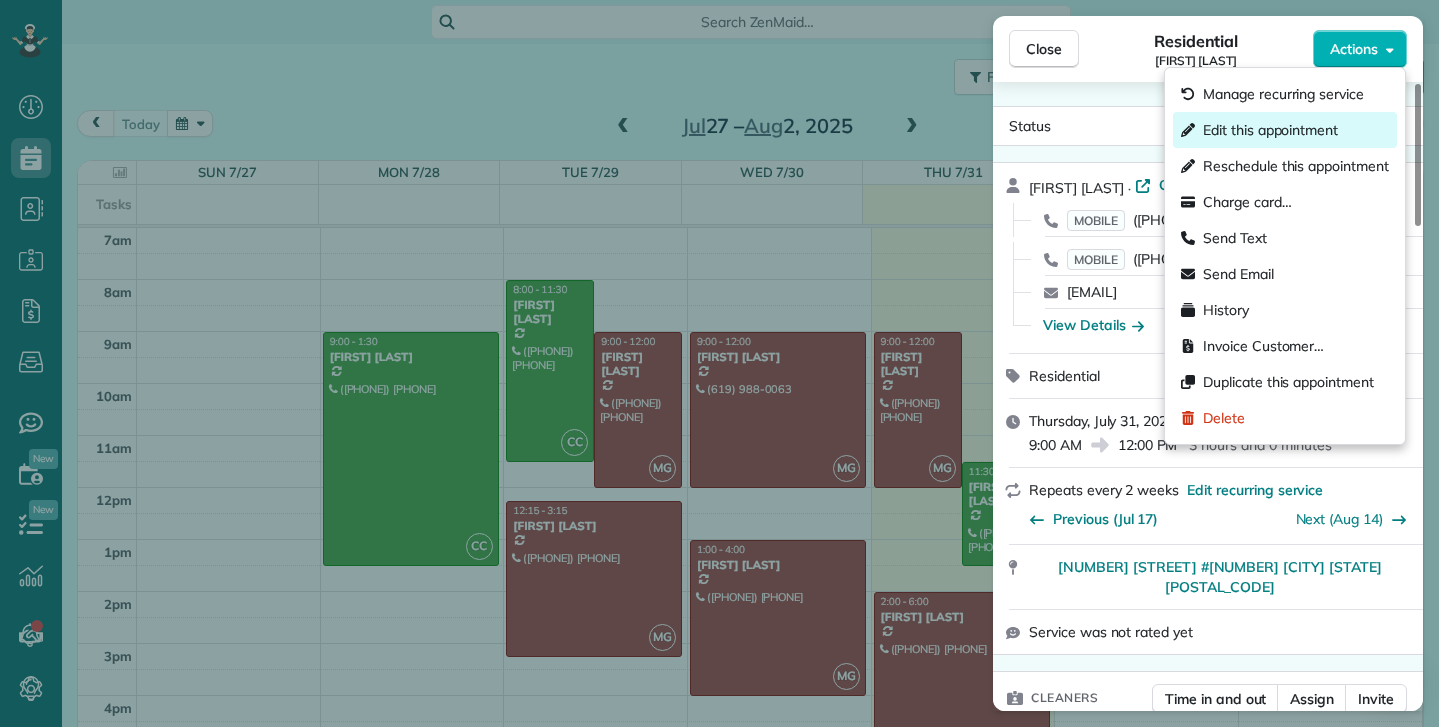 click on "Edit this appointment" at bounding box center (1270, 130) 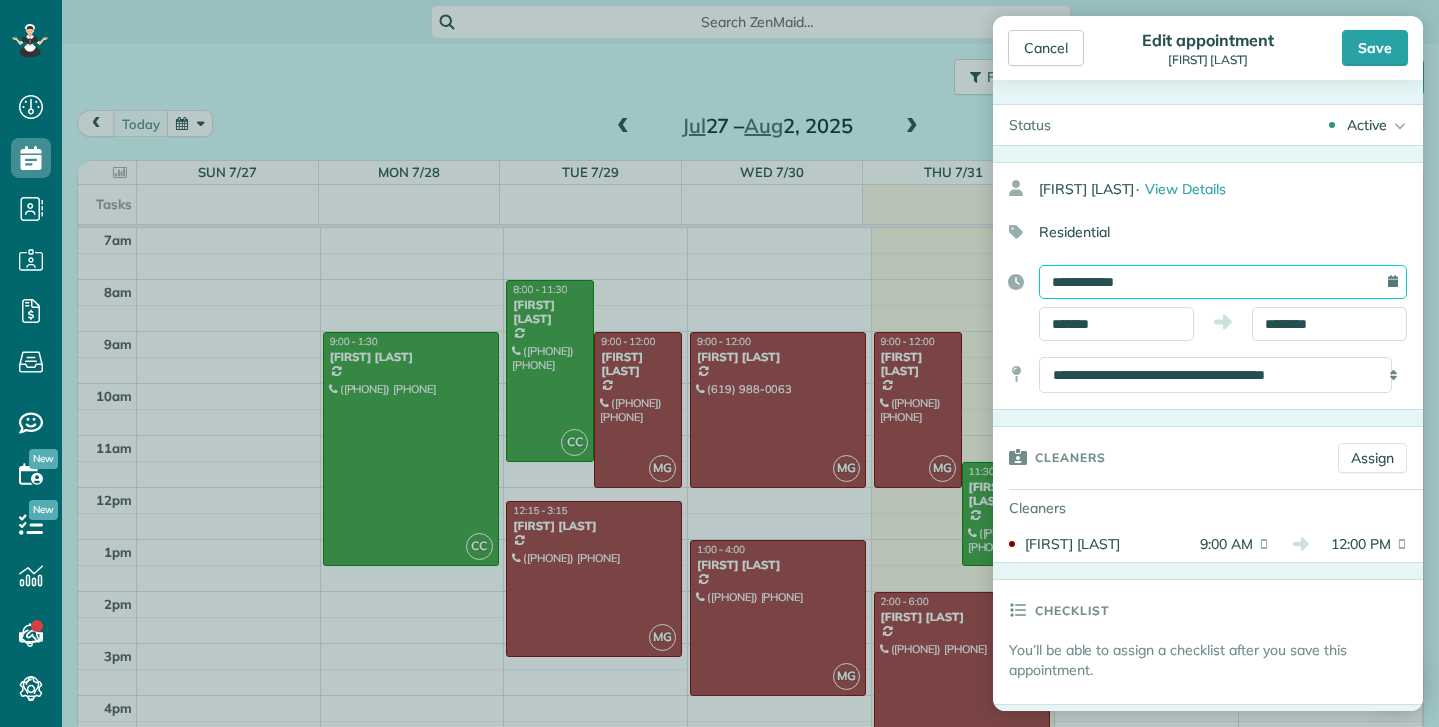 click on "**********" at bounding box center (1223, 282) 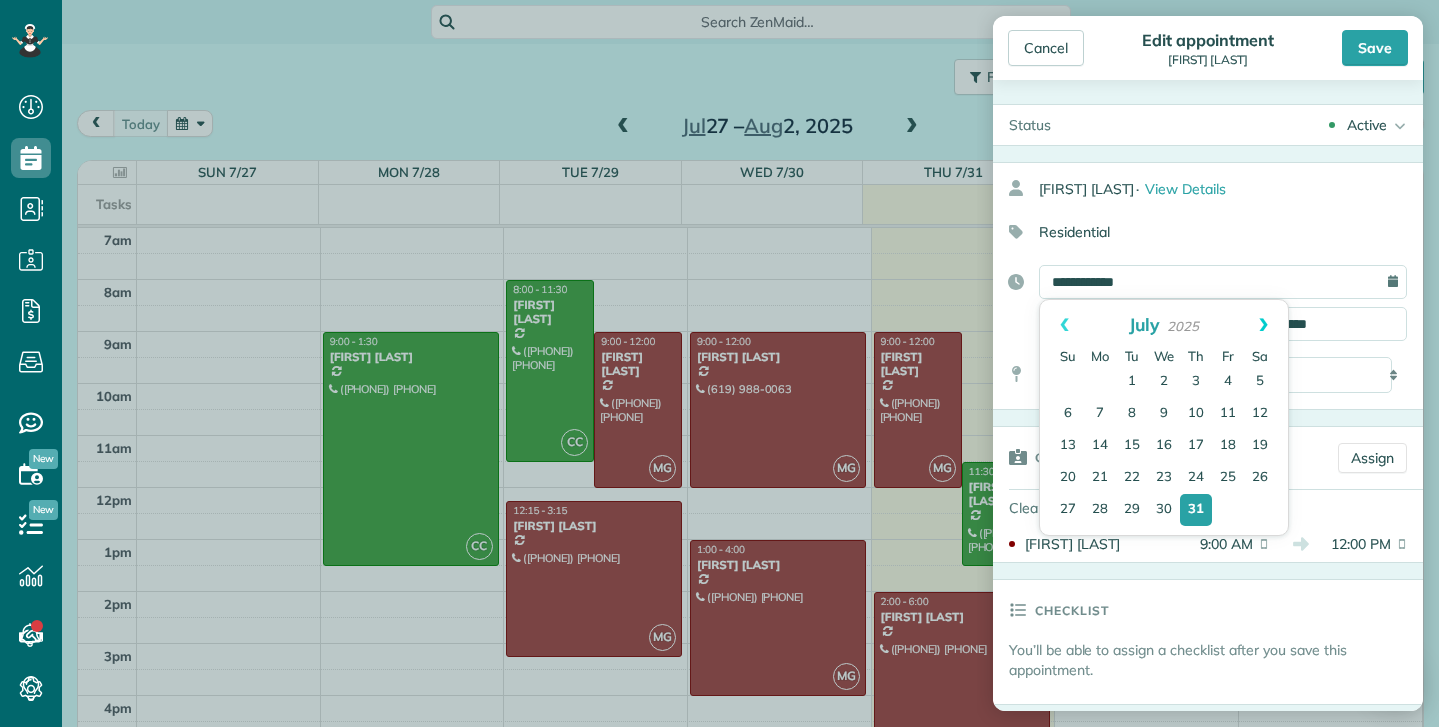 click on "Next" at bounding box center [1263, 325] 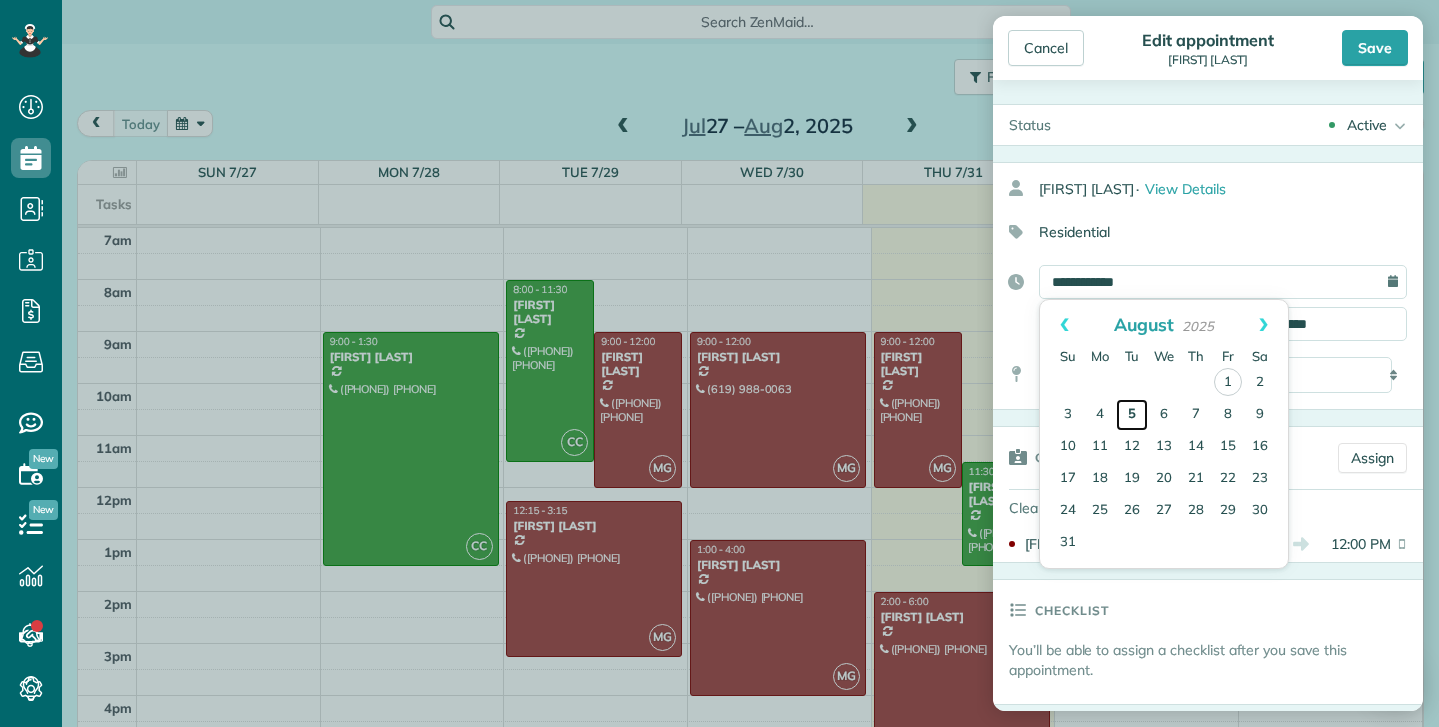click on "5" at bounding box center (1132, 415) 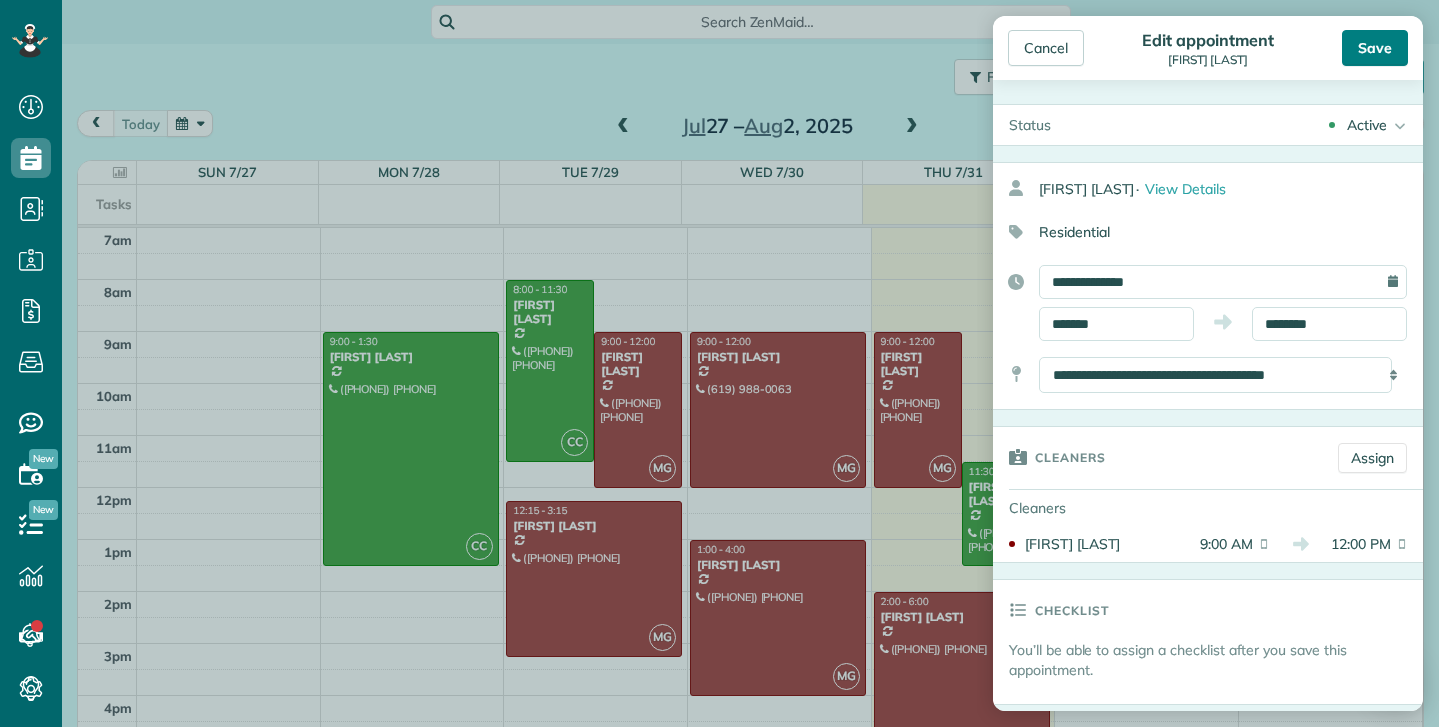 click on "Save" at bounding box center [1375, 48] 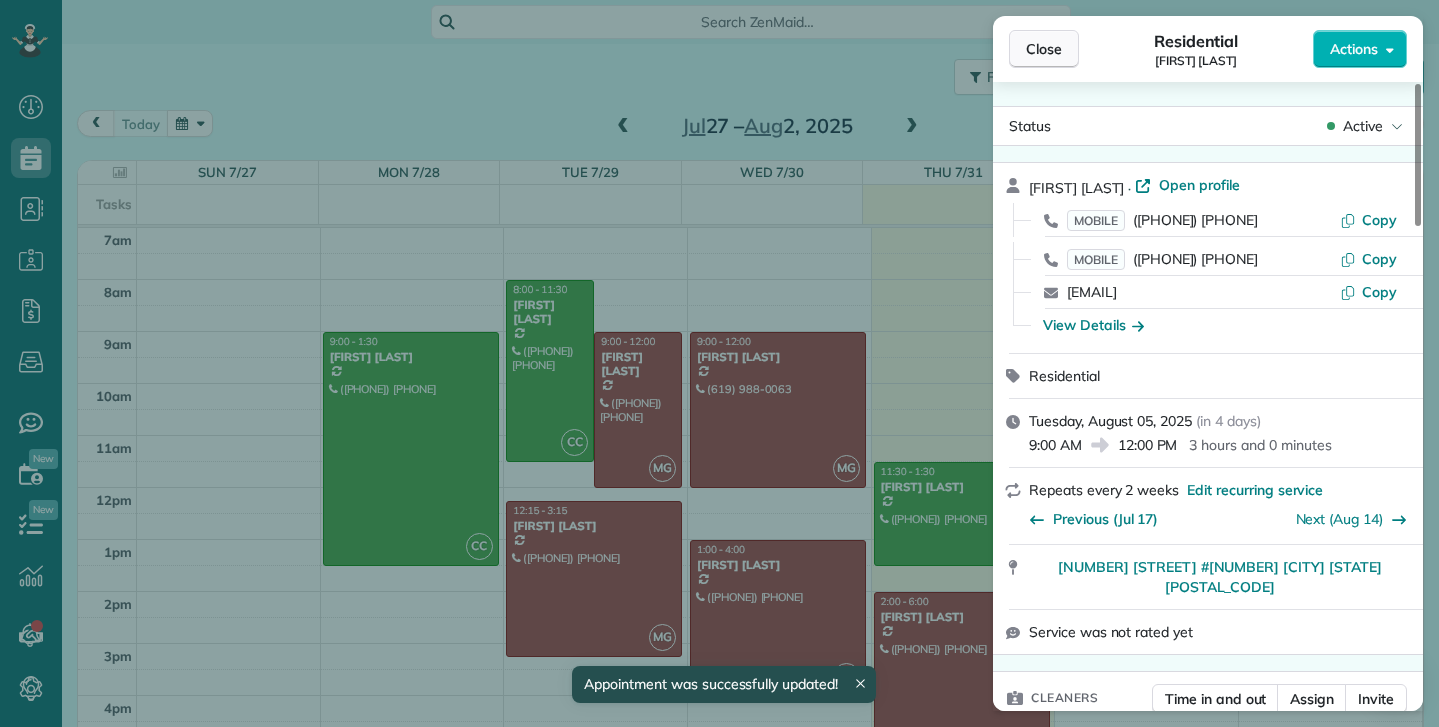 click on "Close" at bounding box center [1044, 49] 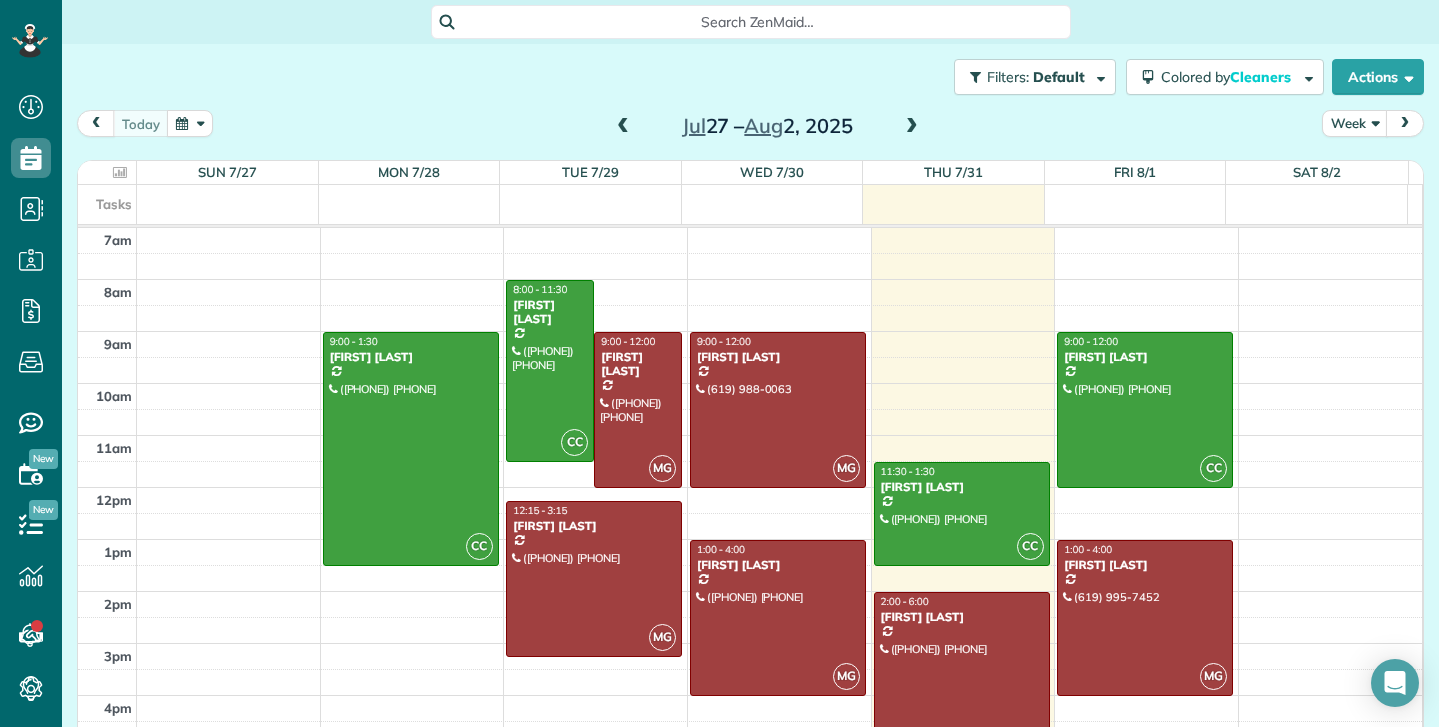 click at bounding box center (912, 127) 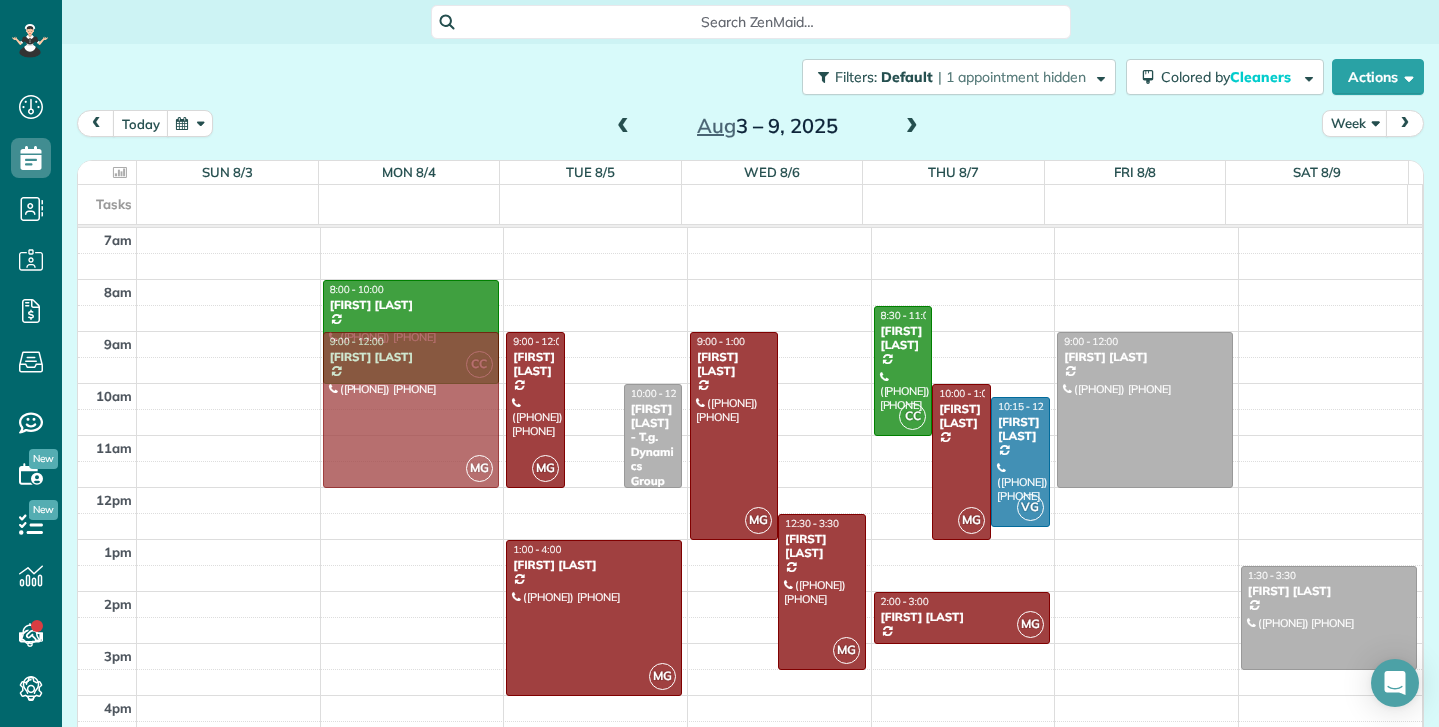 drag, startPoint x: 576, startPoint y: 400, endPoint x: 404, endPoint y: 395, distance: 172.07266 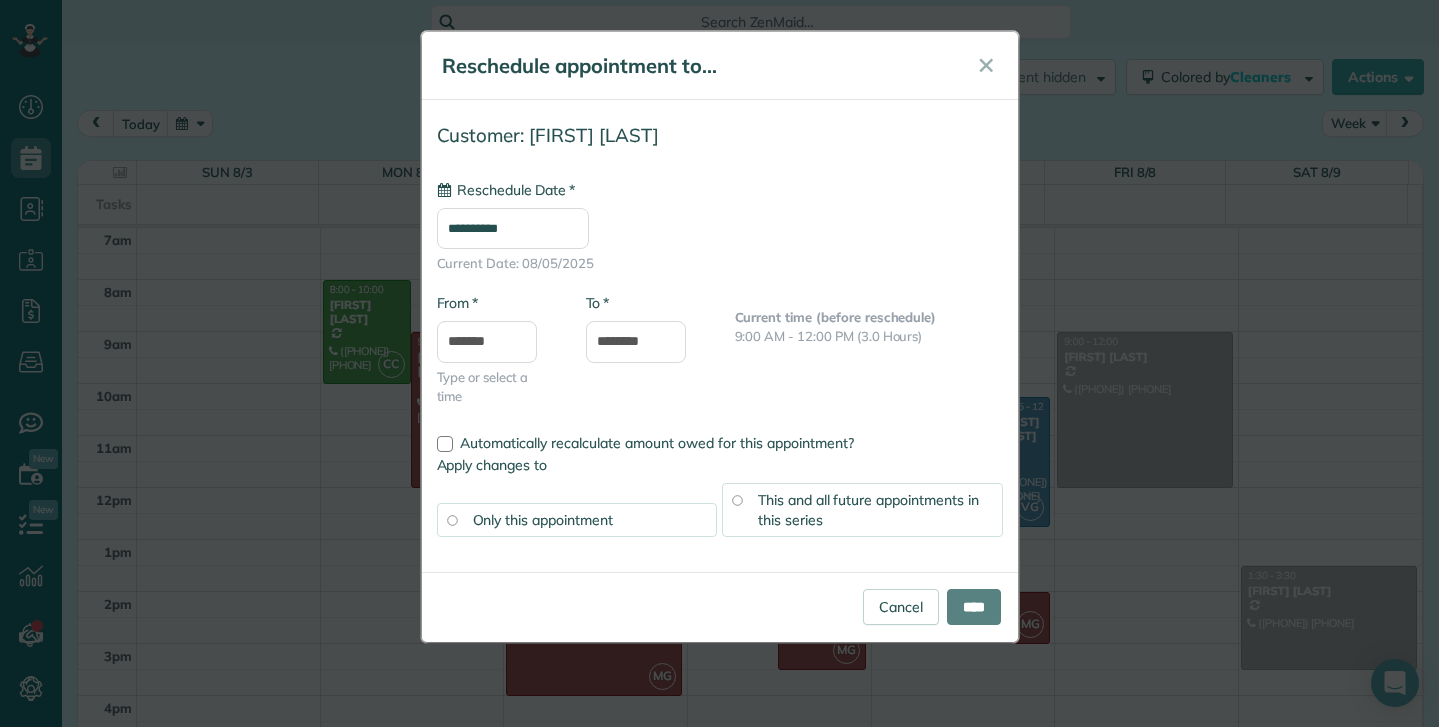 type on "**********" 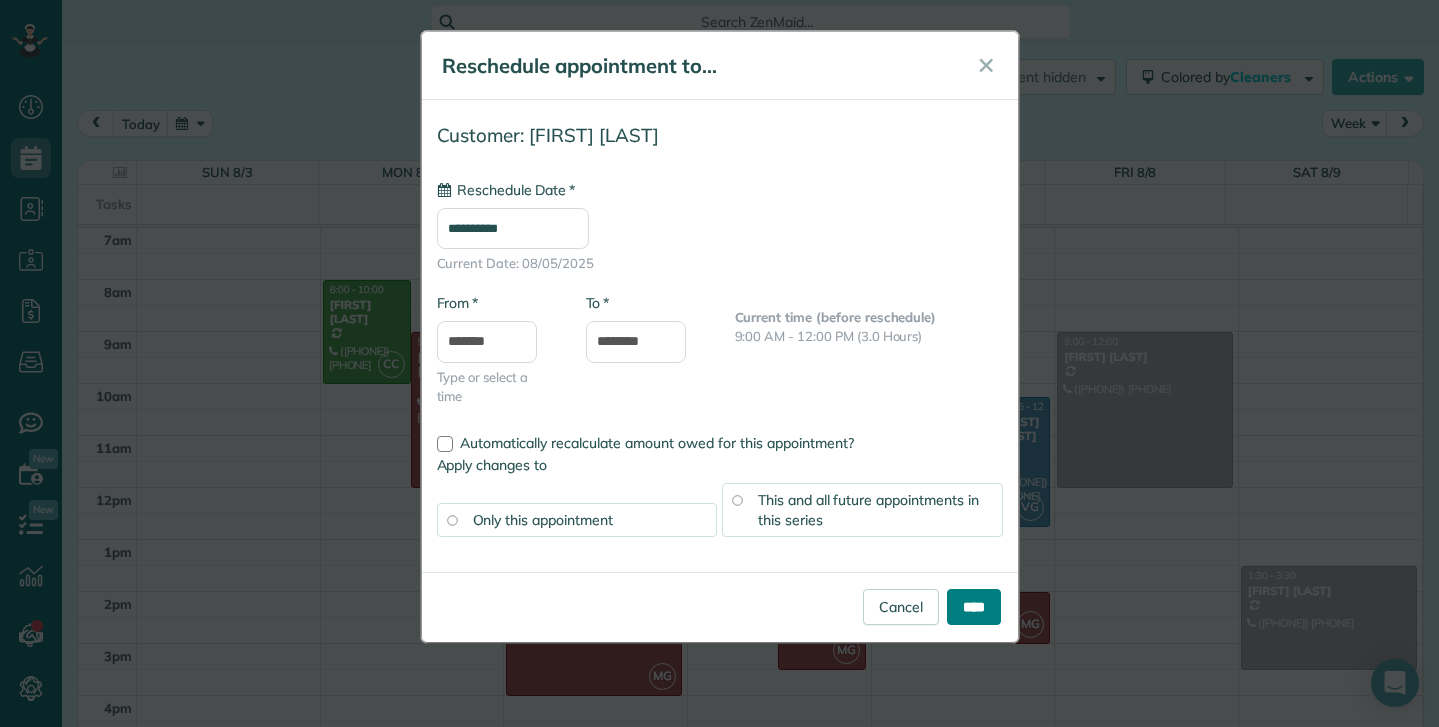 click on "****" at bounding box center [974, 607] 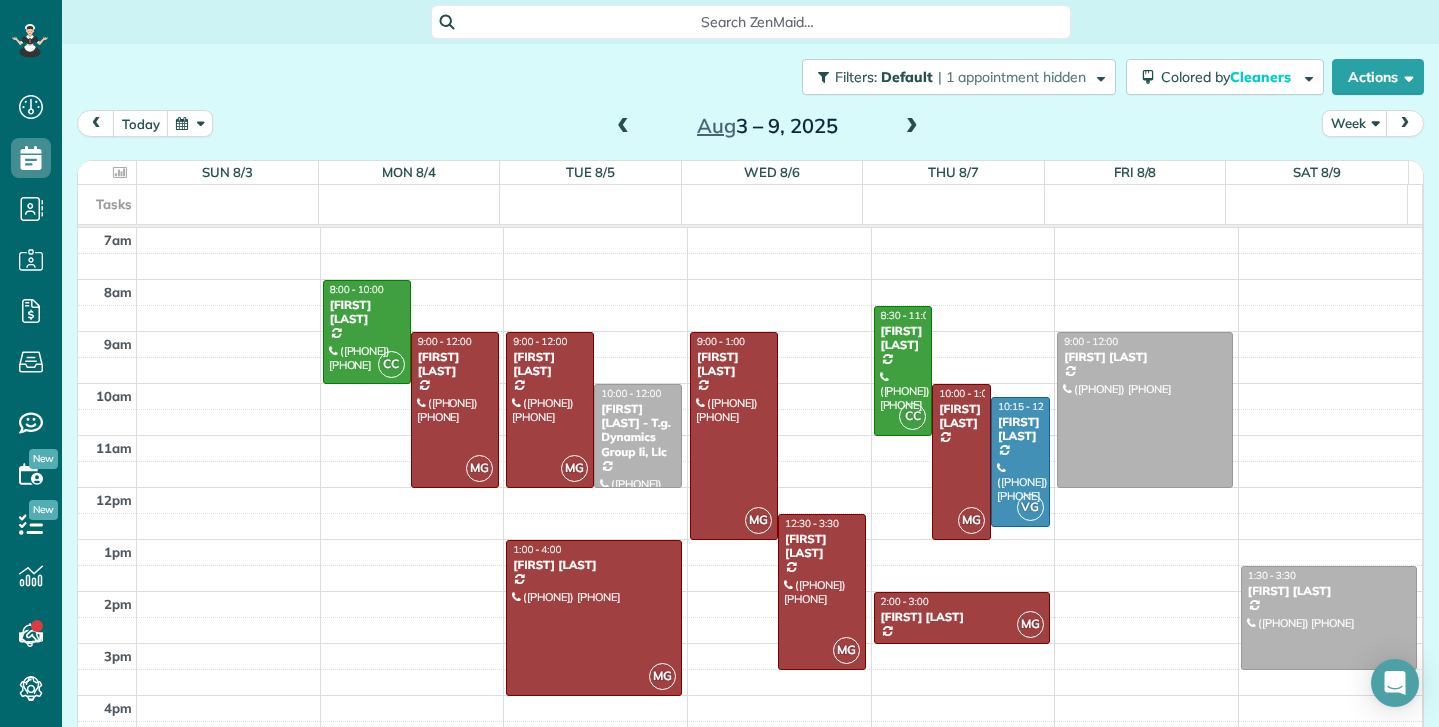click at bounding box center [912, 127] 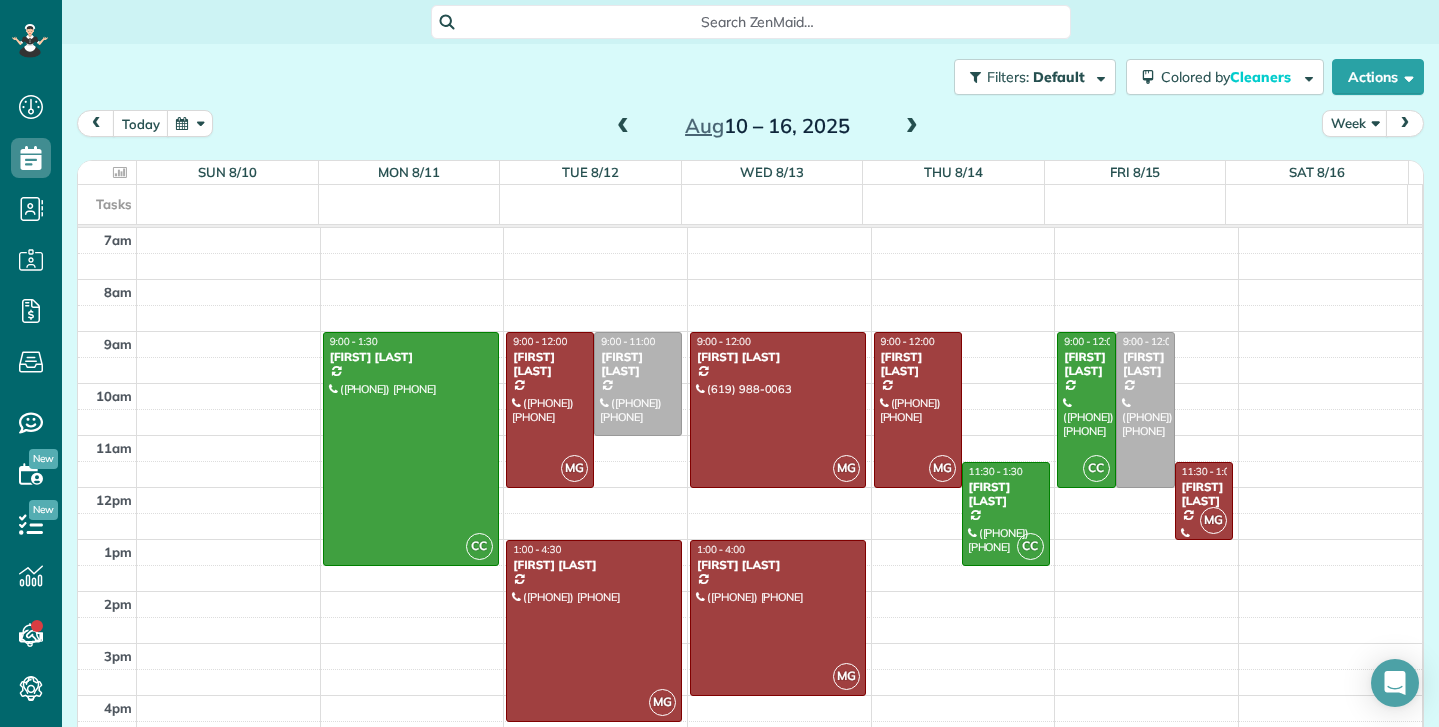 click at bounding box center [623, 127] 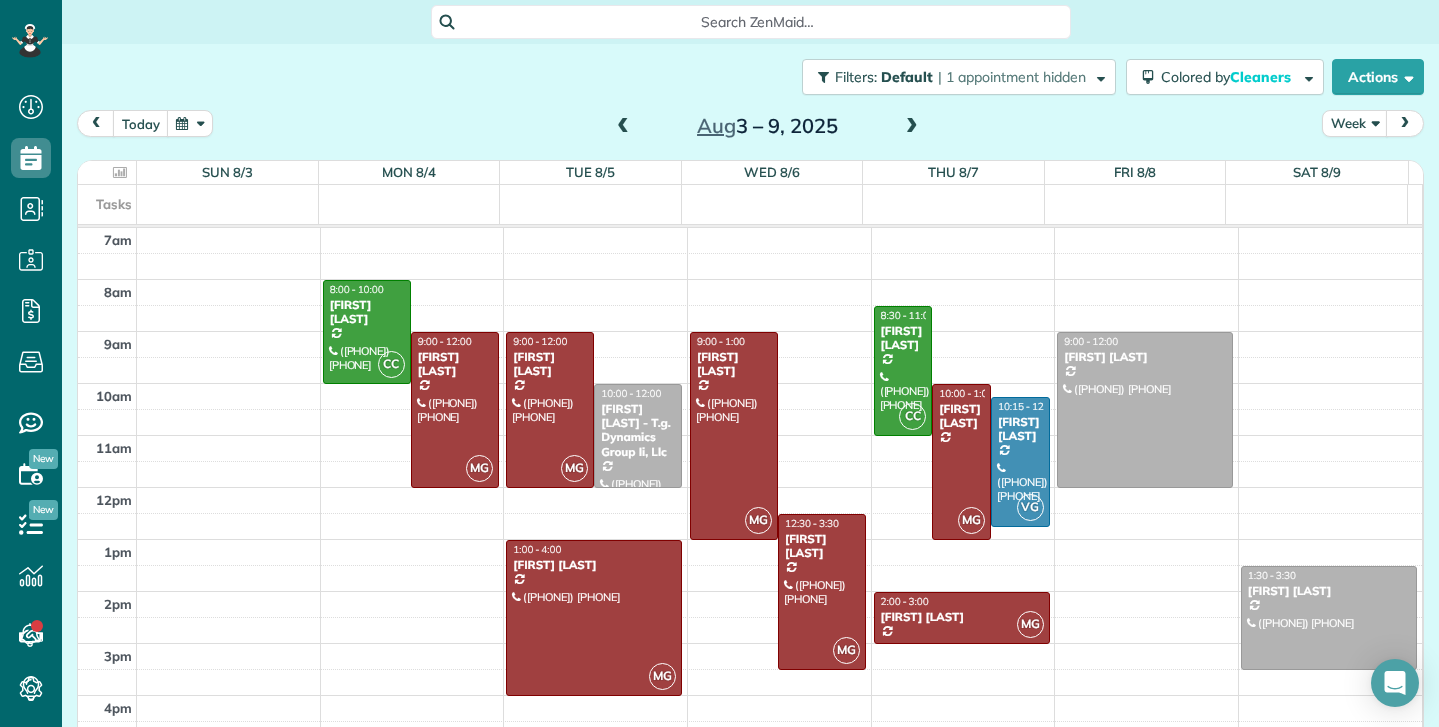 click at bounding box center [623, 127] 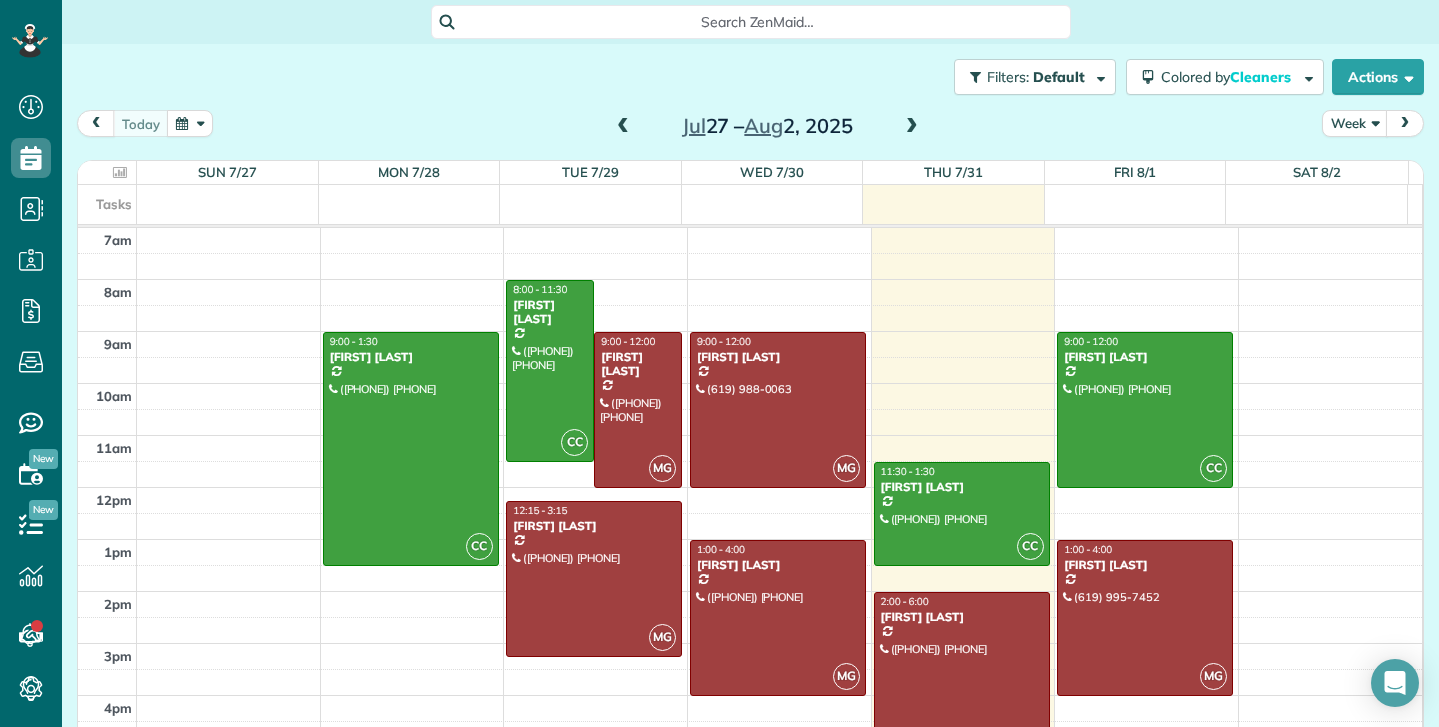 click at bounding box center [912, 127] 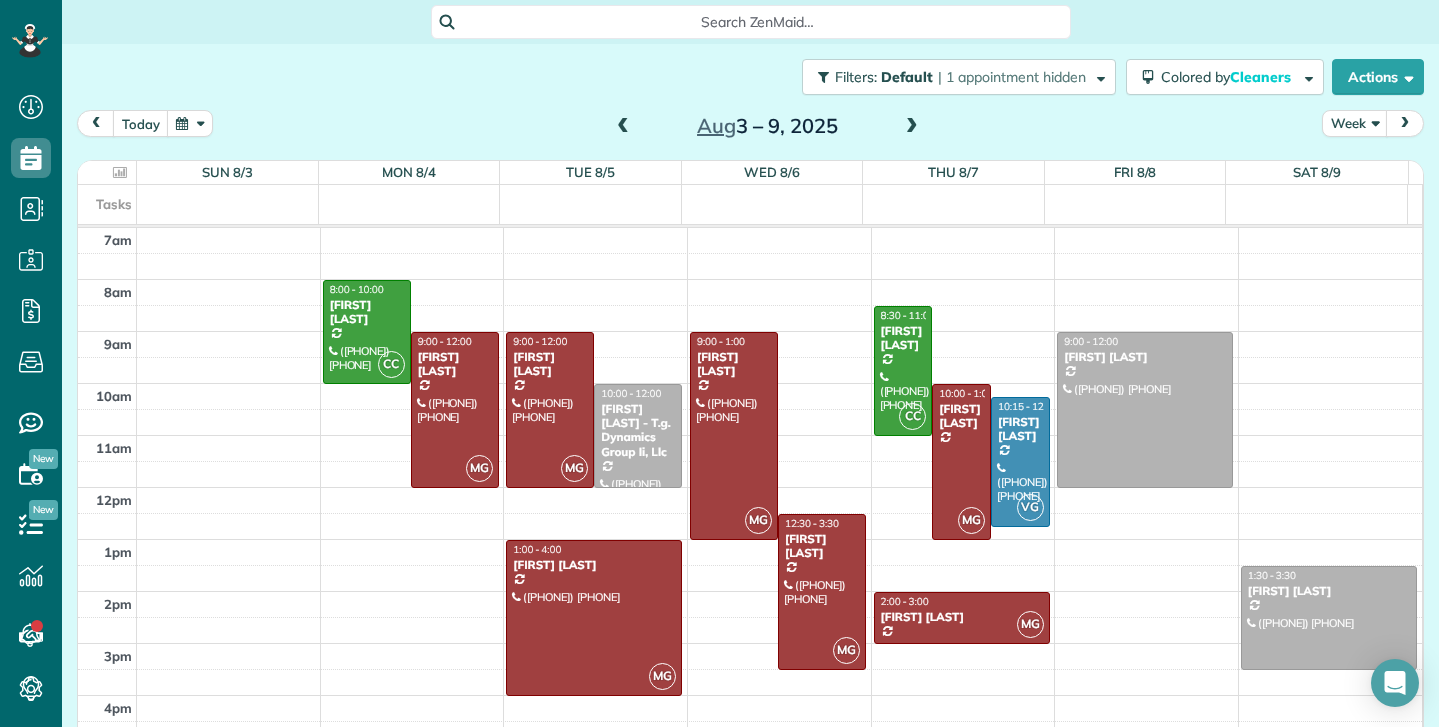 click at bounding box center (912, 127) 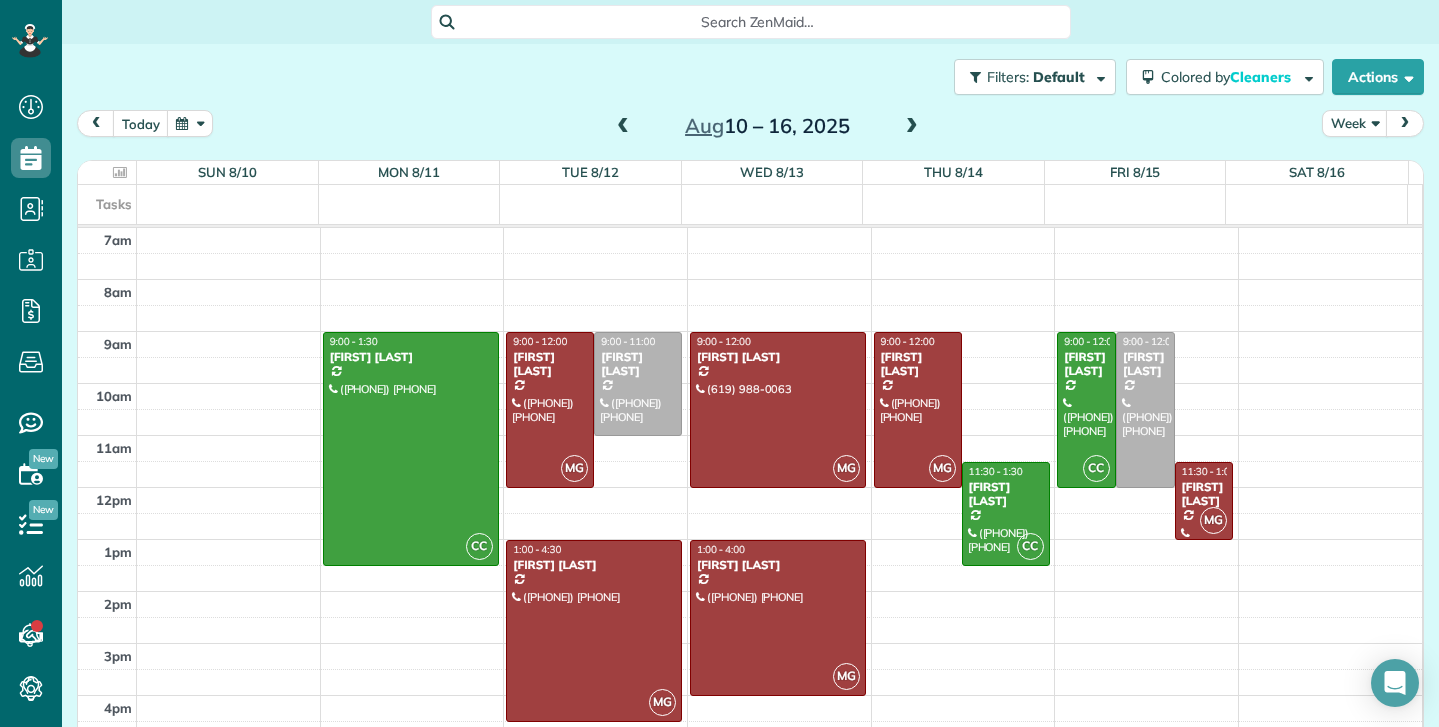 click at bounding box center (912, 127) 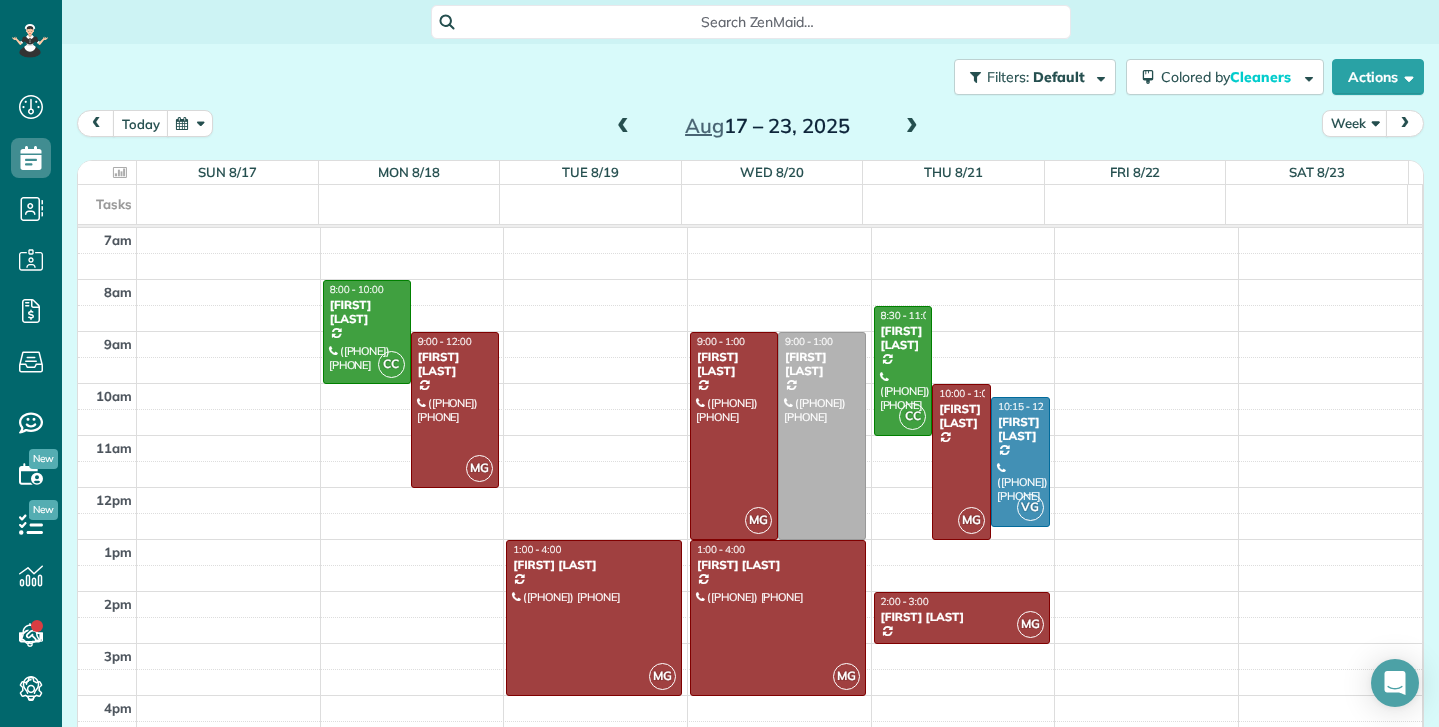 click at bounding box center [623, 127] 